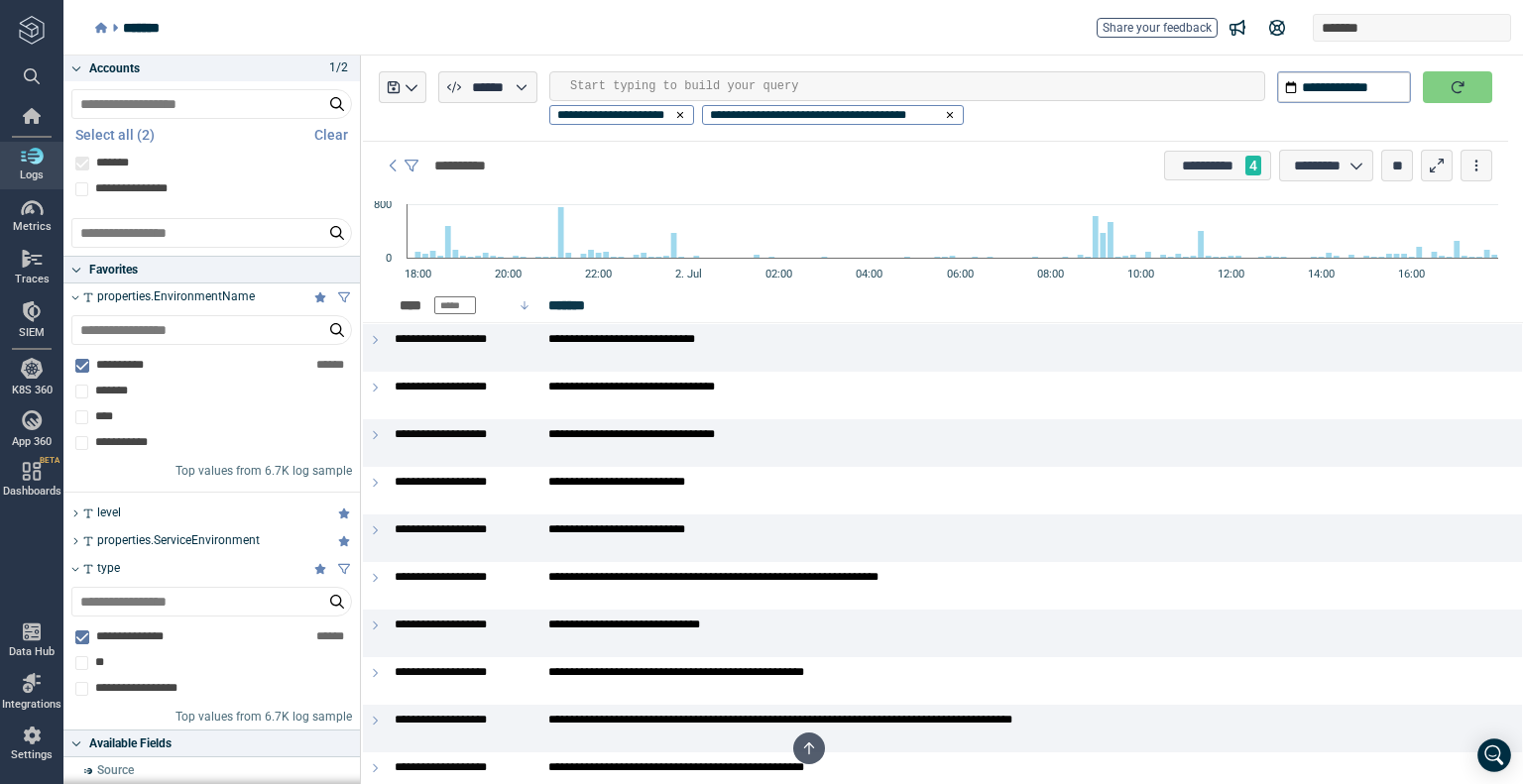 scroll, scrollTop: 0, scrollLeft: 0, axis: both 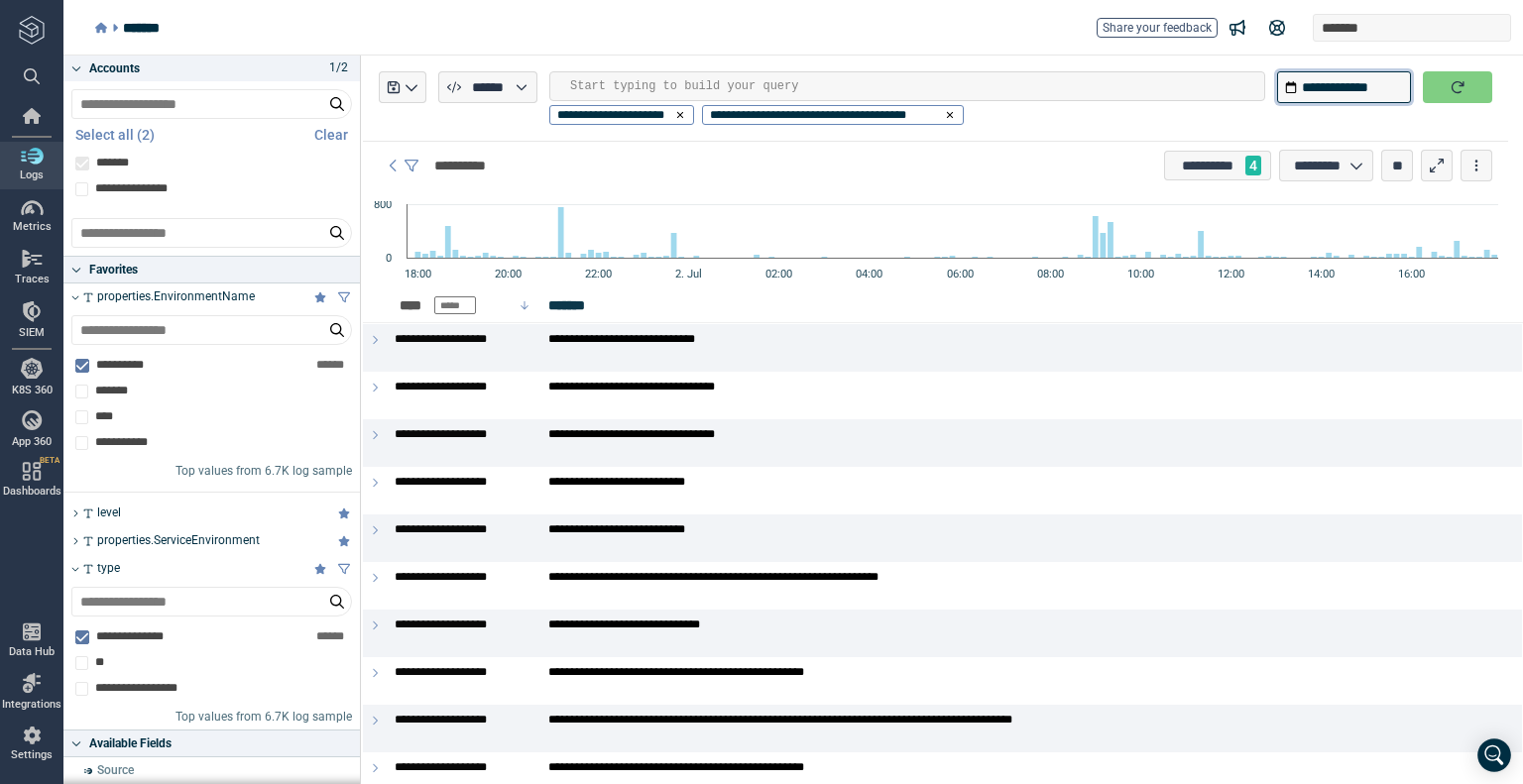 click on "**********" at bounding box center (1344, 87) 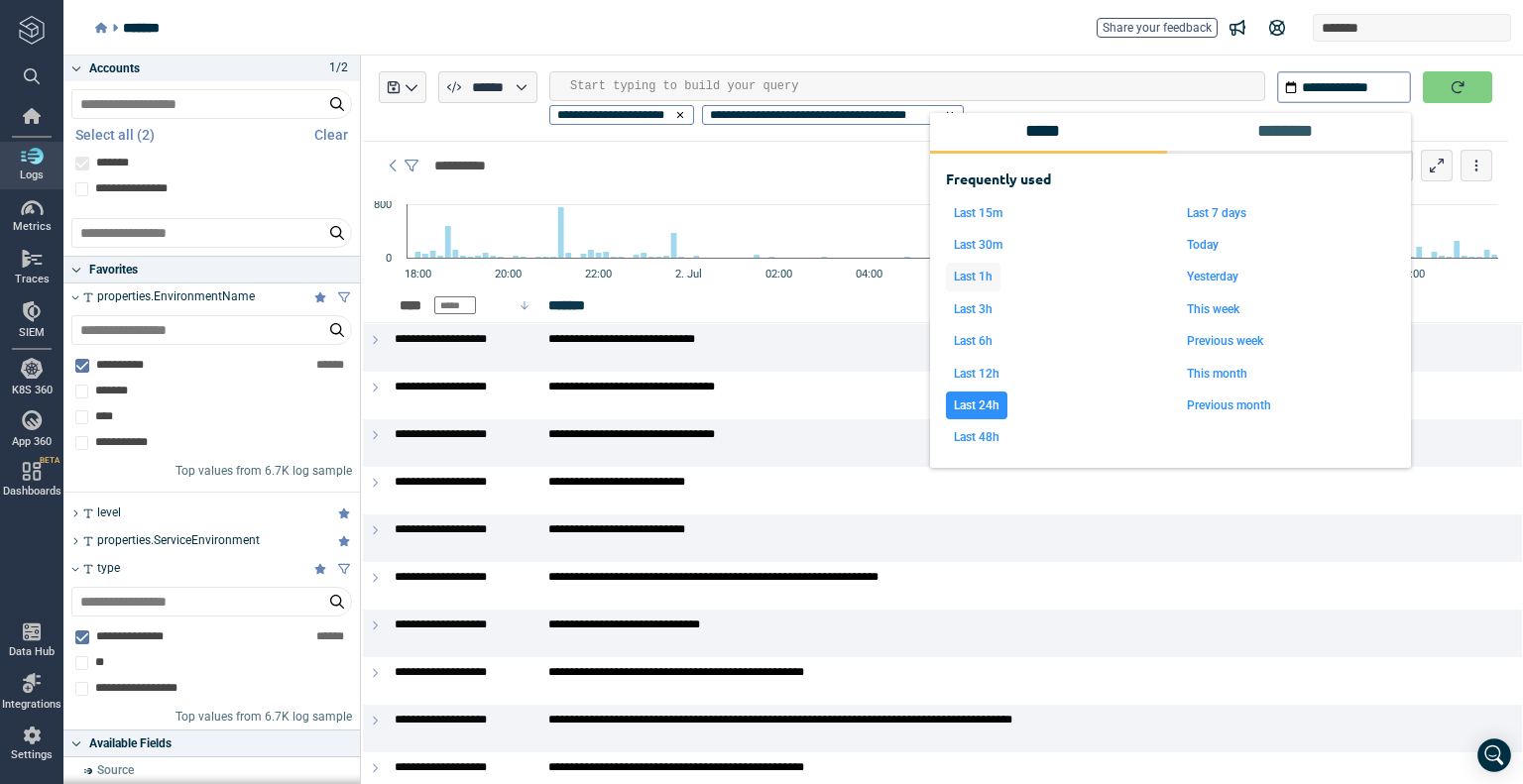 click on "Last 1h" at bounding box center [973, 277] 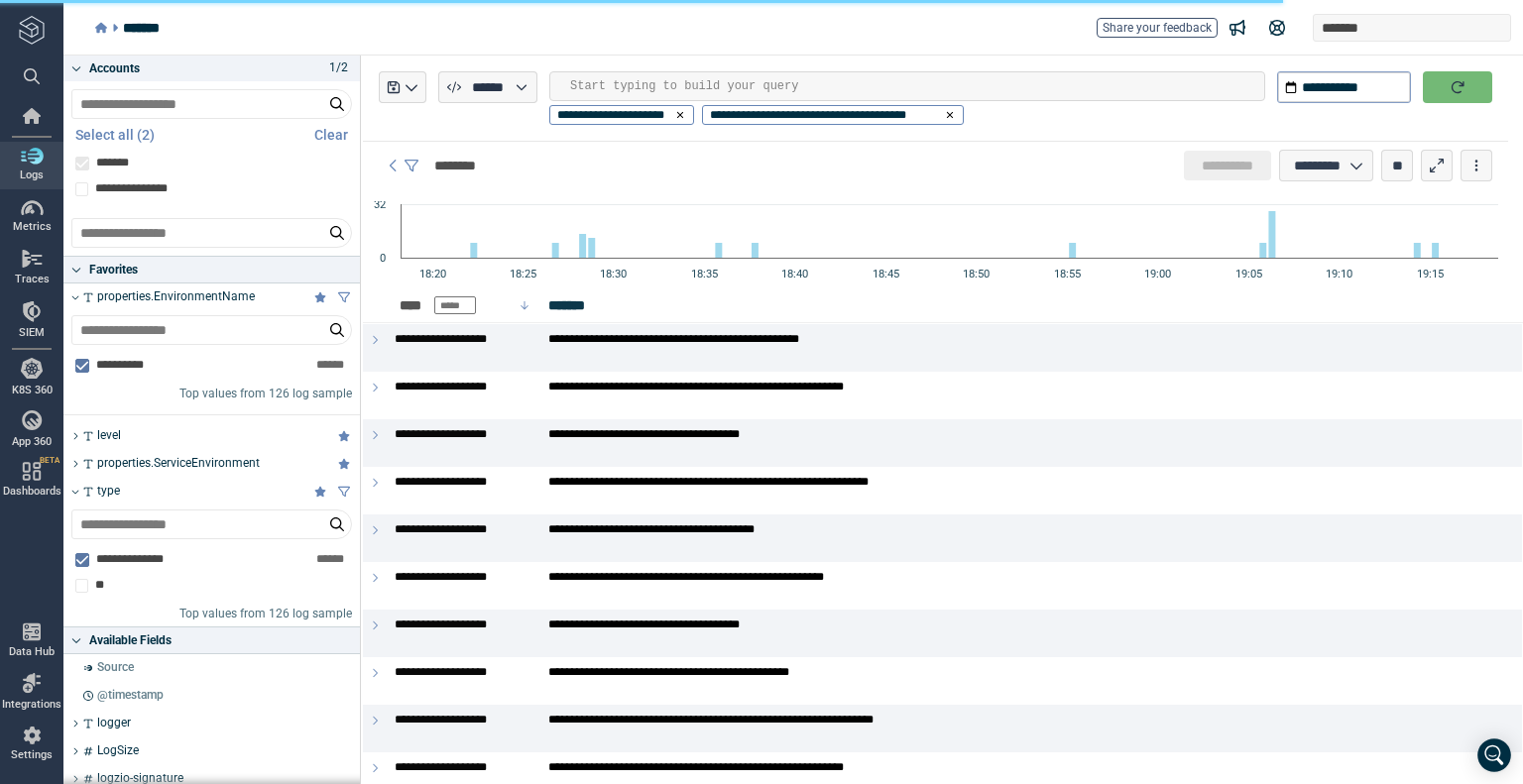 click at bounding box center (1458, 87) 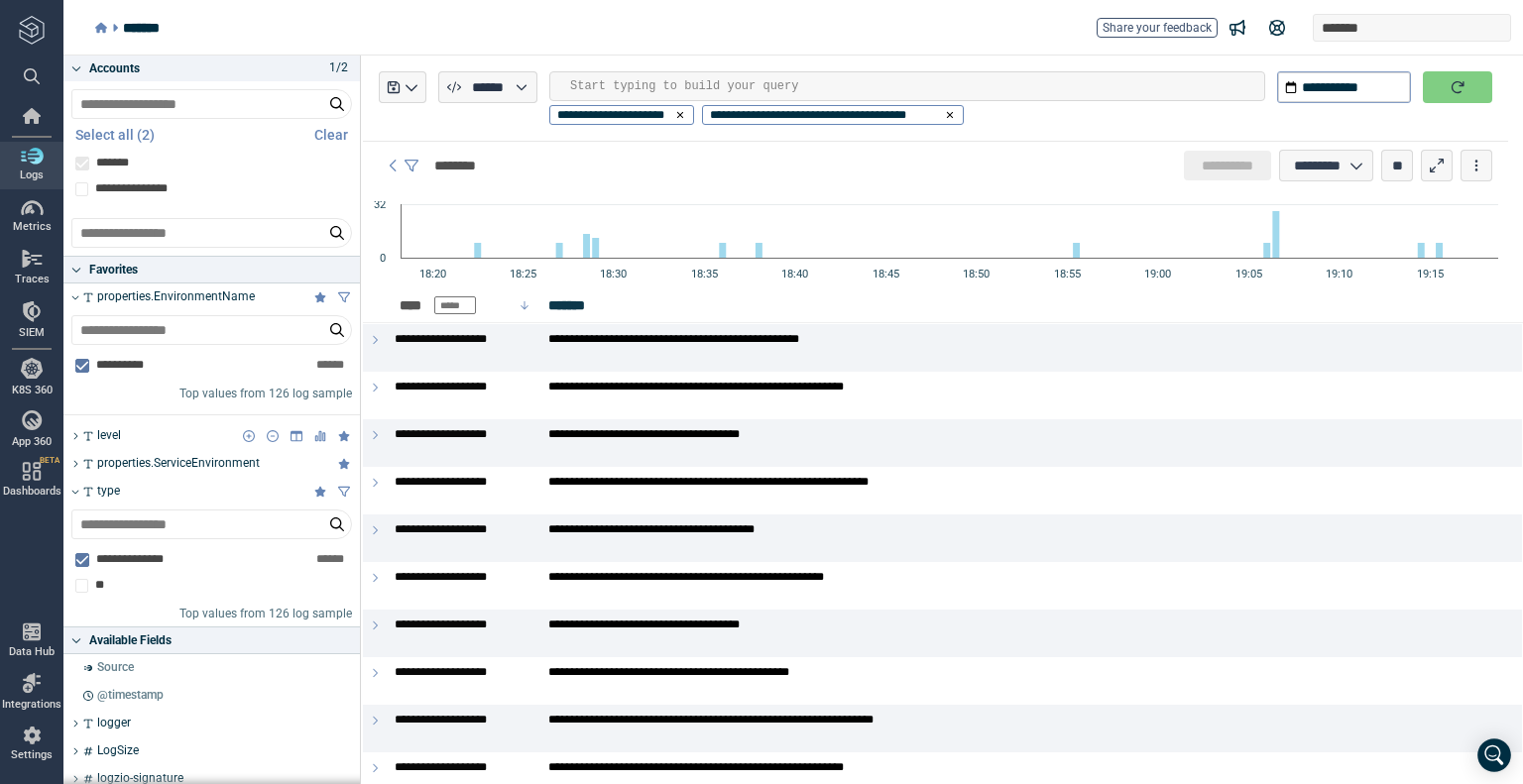 scroll, scrollTop: 99, scrollLeft: 0, axis: vertical 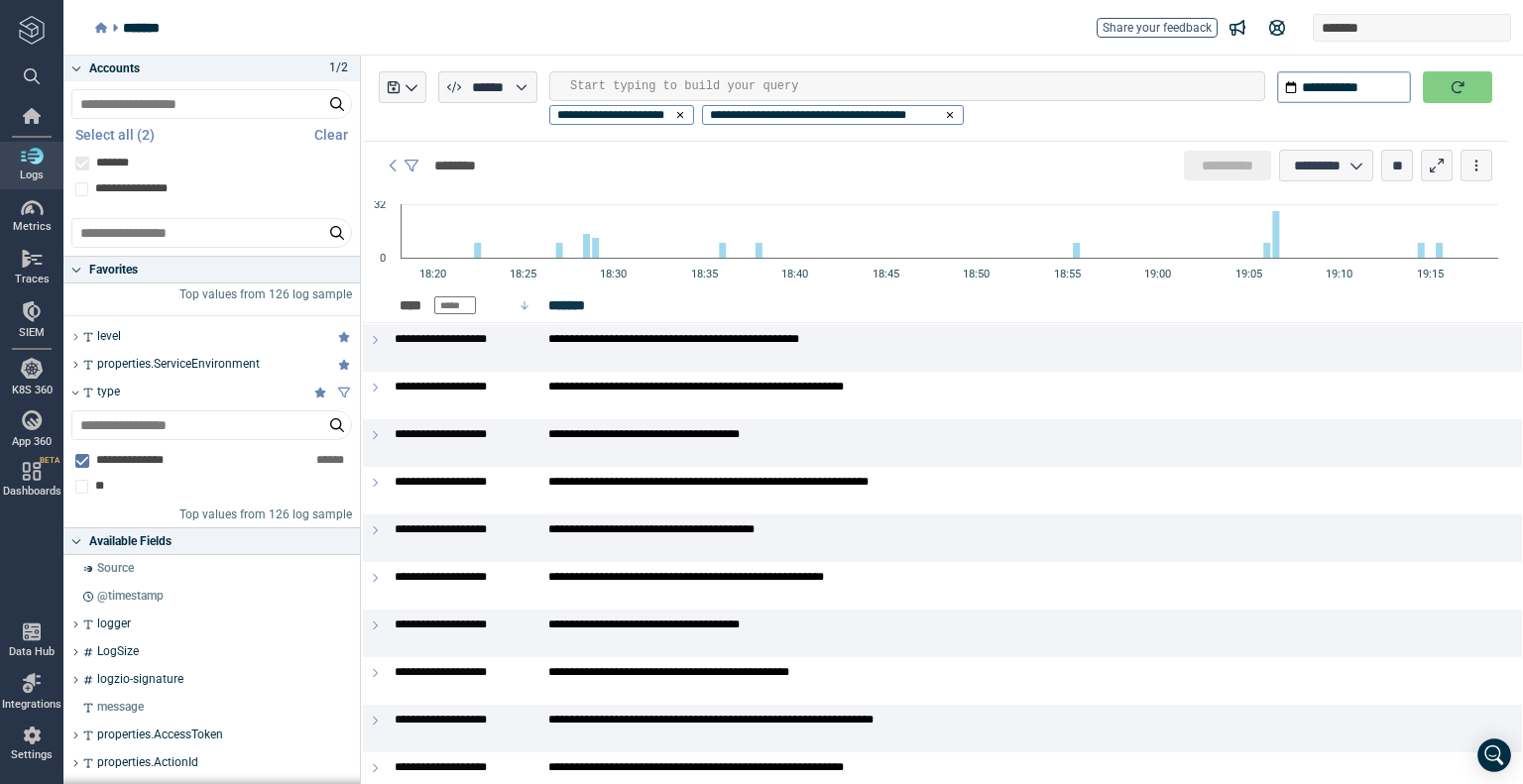 click at bounding box center (76, 337) 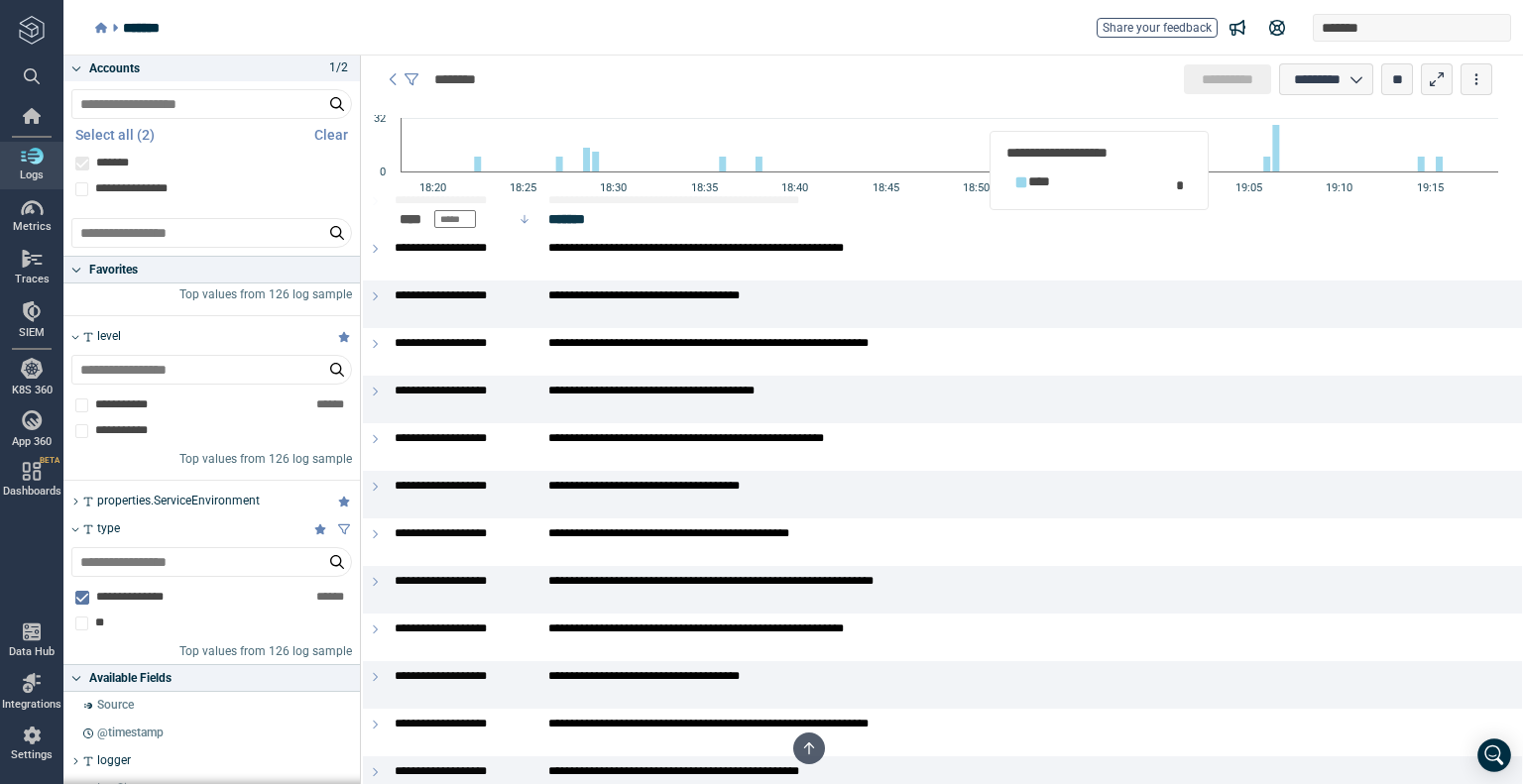 scroll, scrollTop: 0, scrollLeft: 0, axis: both 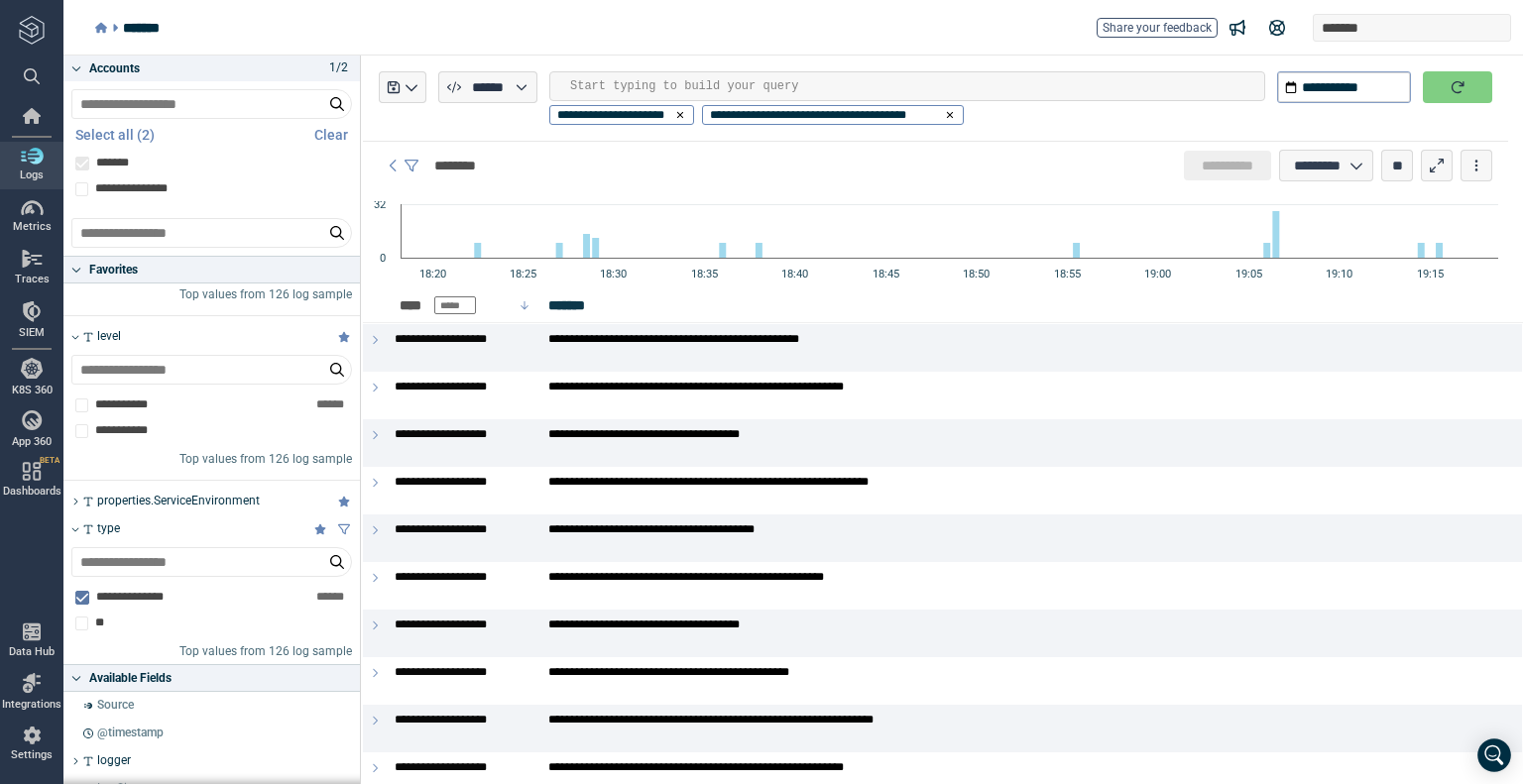 click on "Start typing to build your query" at bounding box center [907, 86] 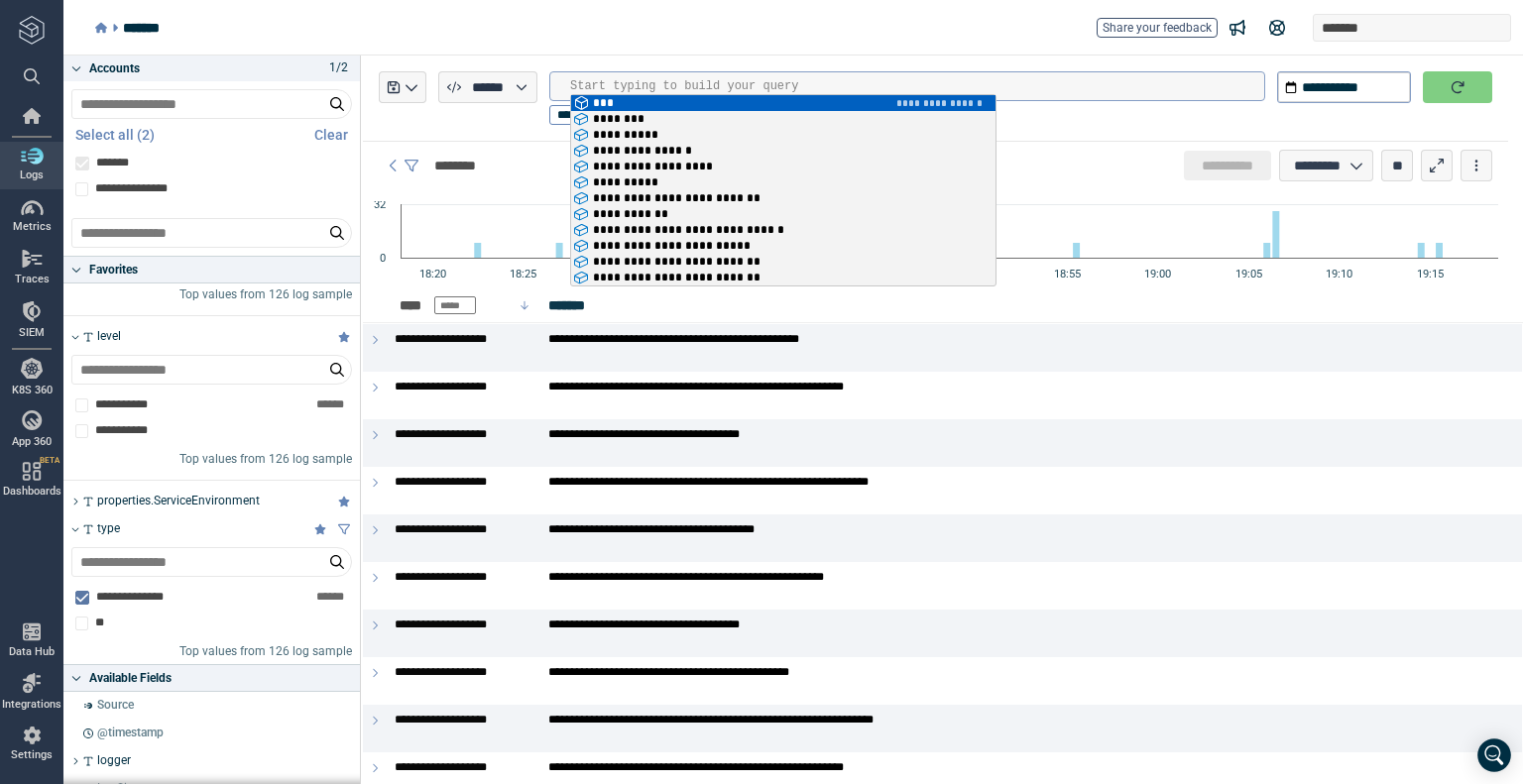 scroll, scrollTop: 0, scrollLeft: 0, axis: both 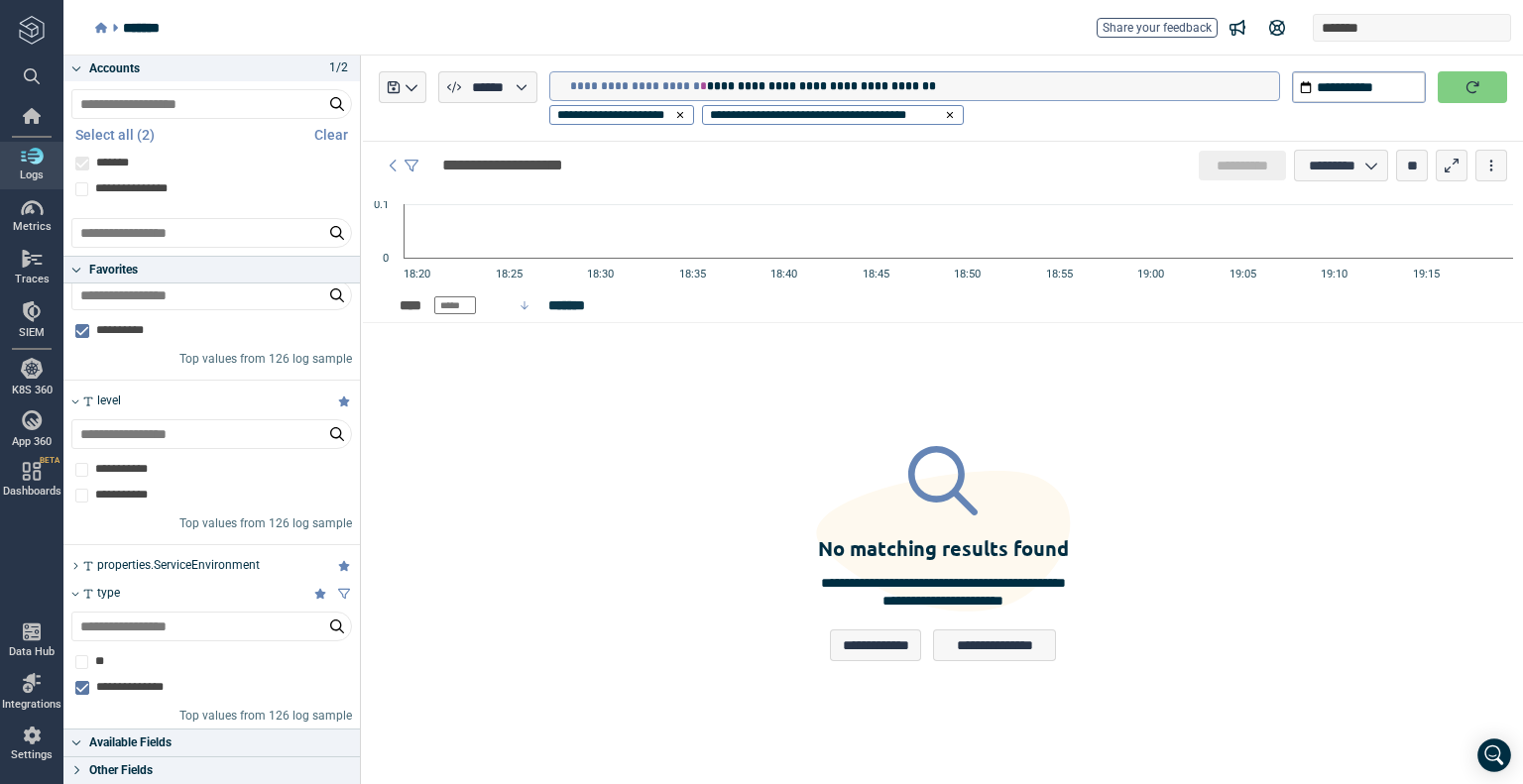 type on "**********" 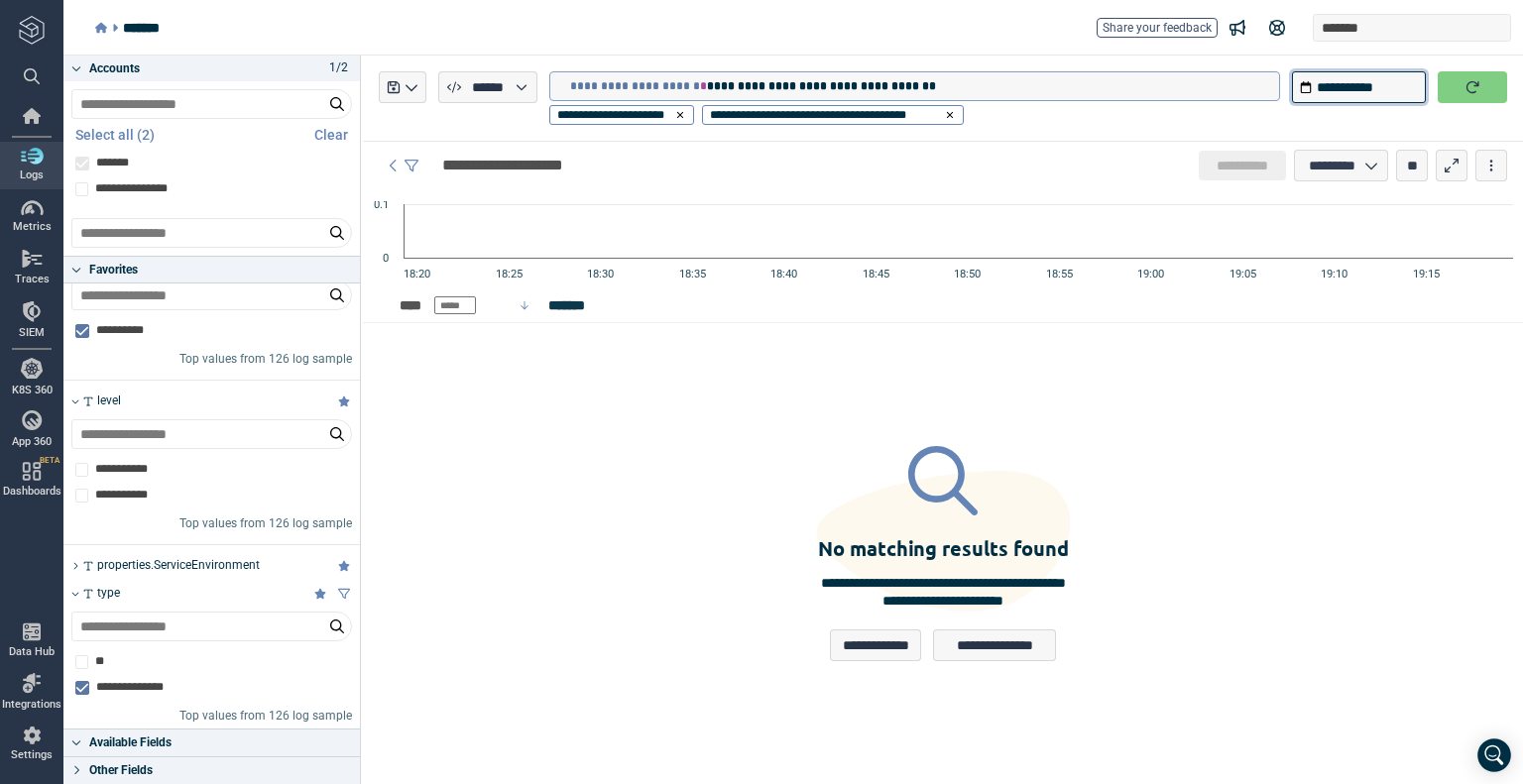 click on "**********" at bounding box center [1358, 87] 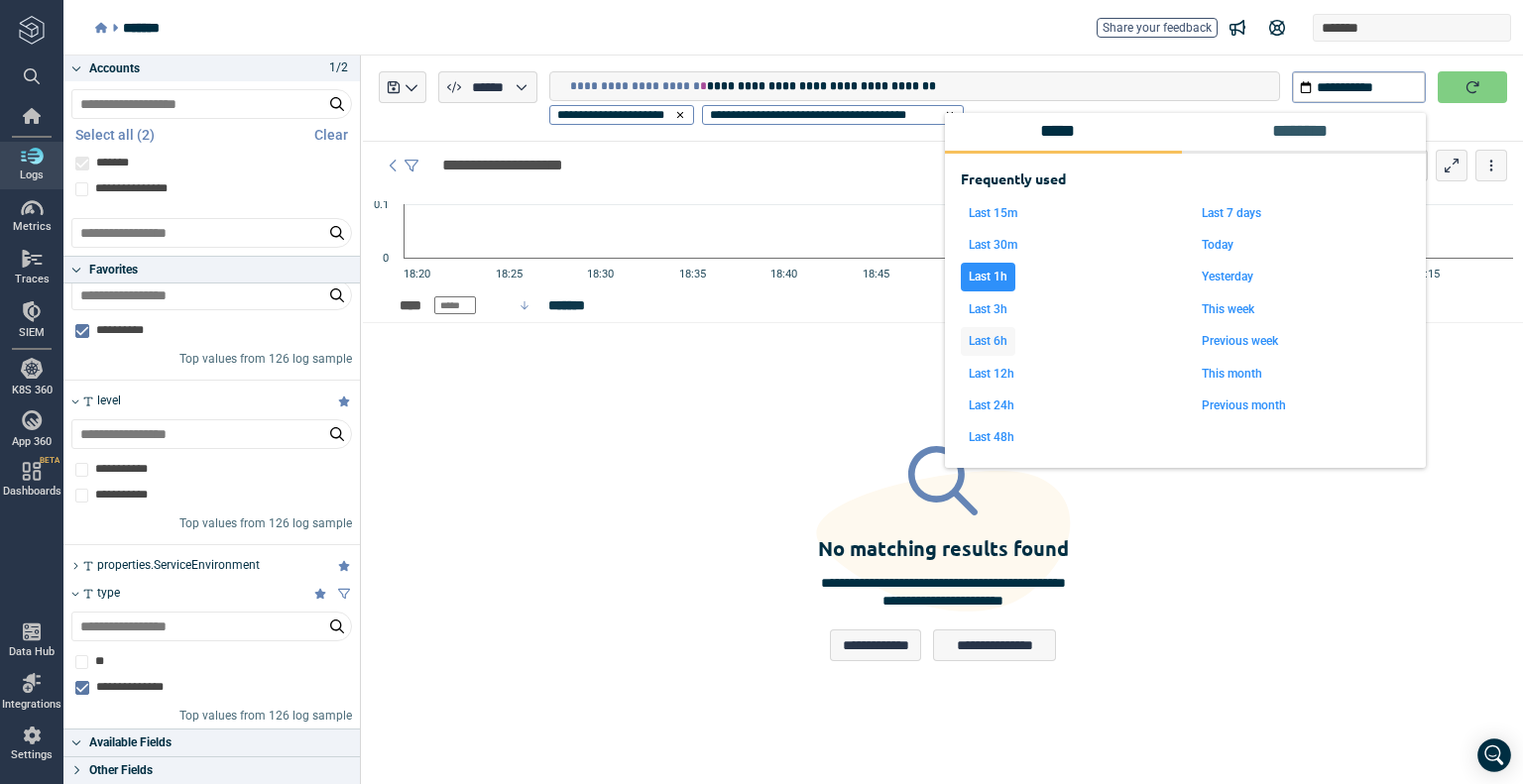 click on "Last 6h" at bounding box center (988, 341) 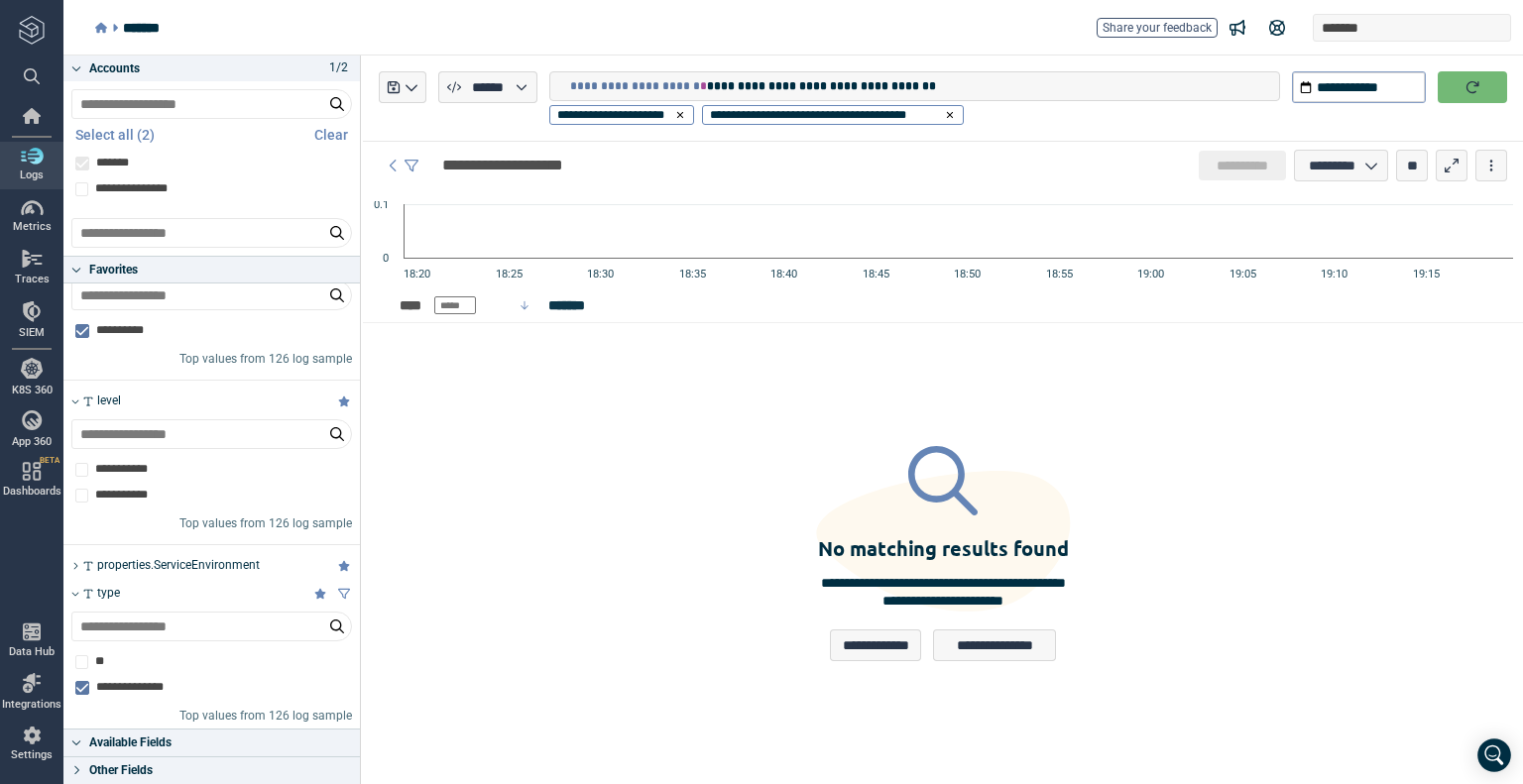 click at bounding box center (1472, 87) 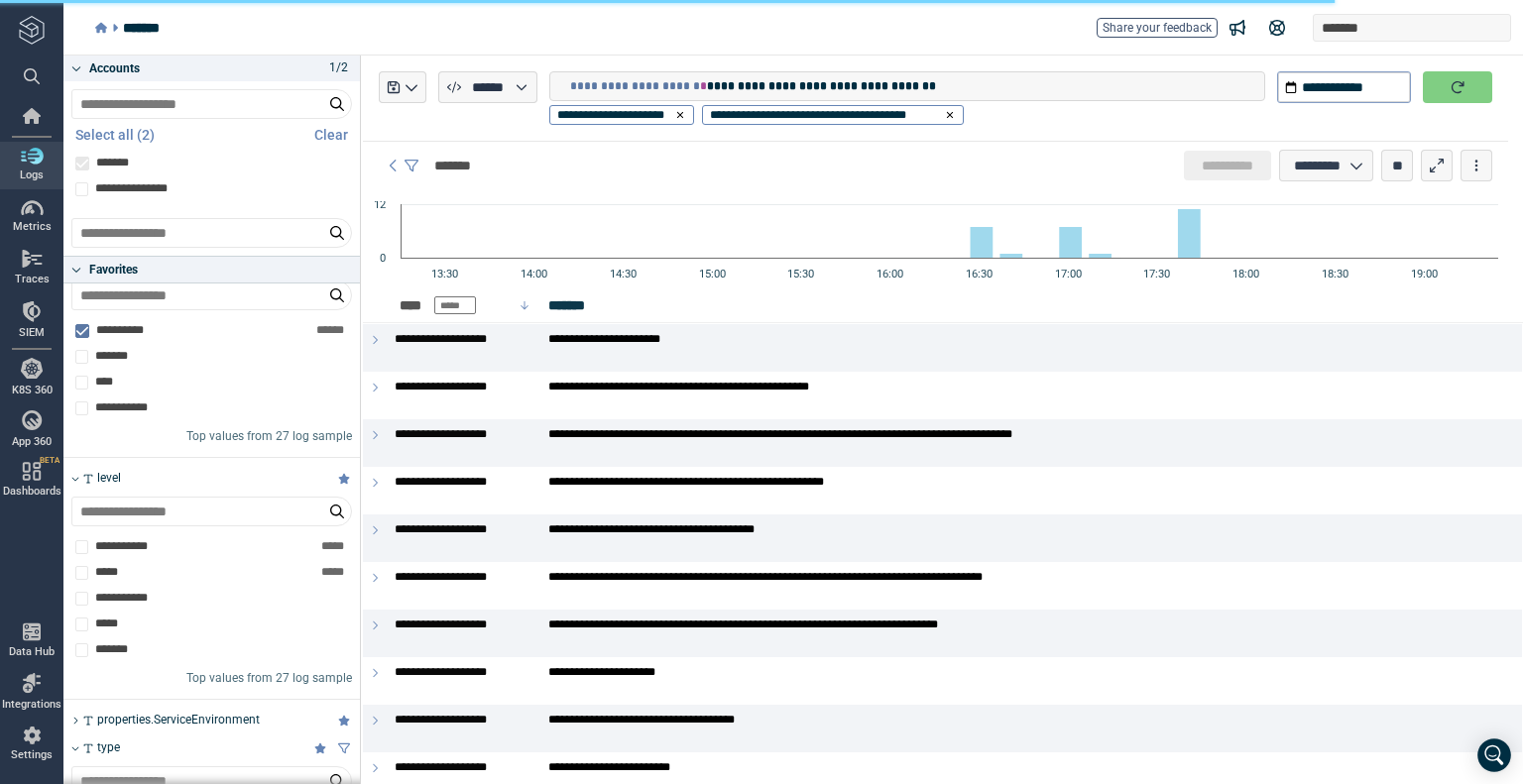 scroll, scrollTop: 60, scrollLeft: 0, axis: vertical 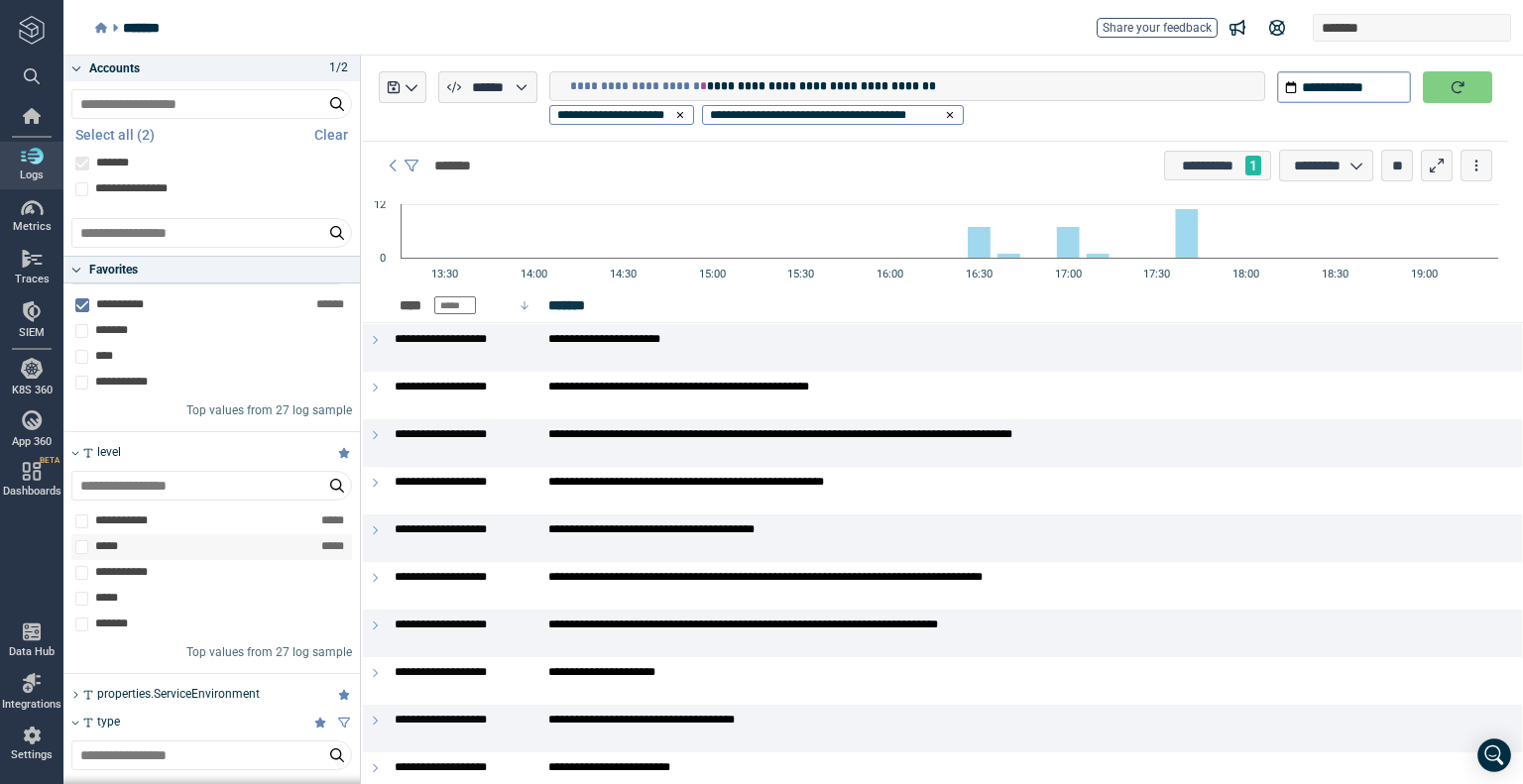 click at bounding box center (81, 547) 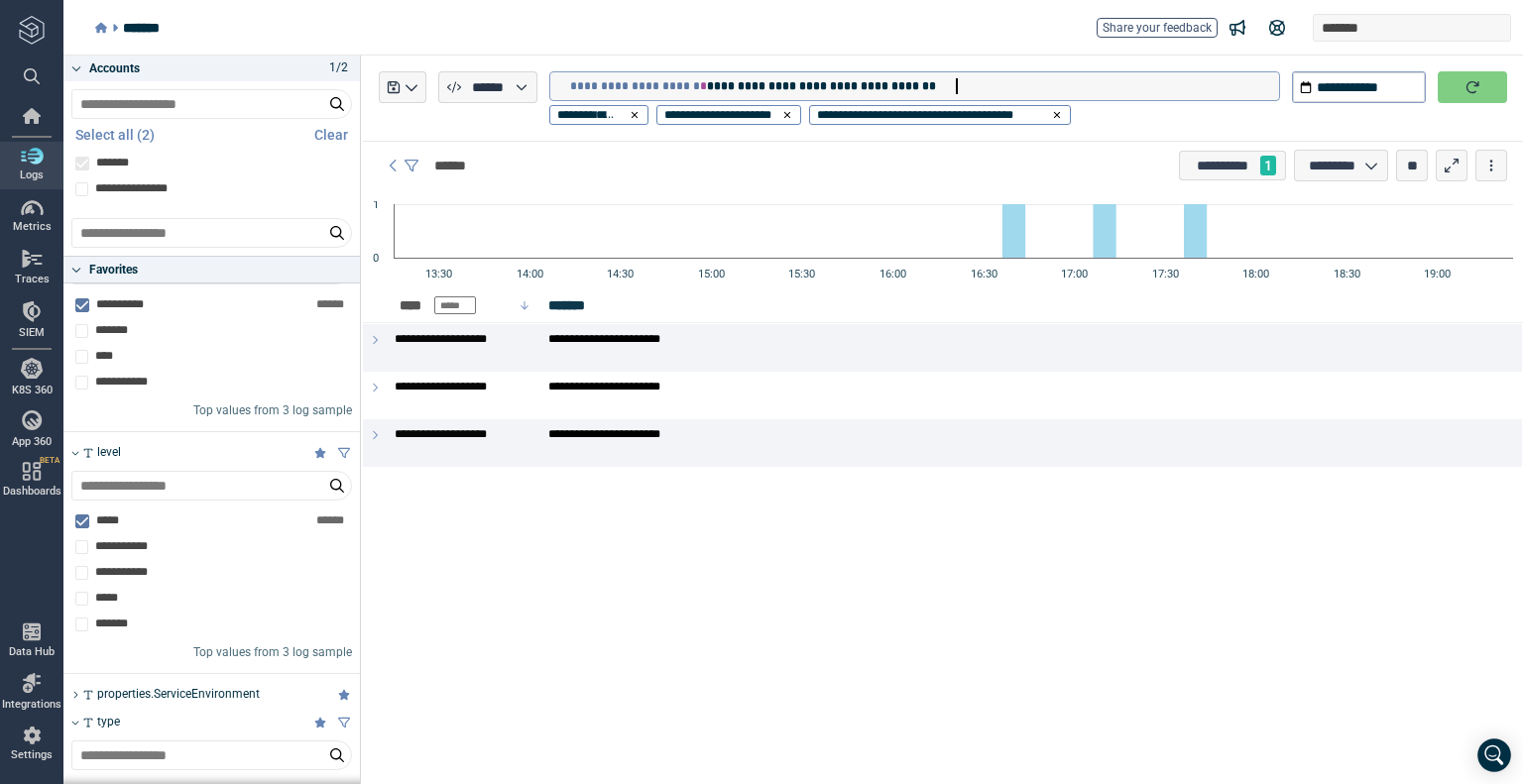 drag, startPoint x: 980, startPoint y: 86, endPoint x: 533, endPoint y: 102, distance: 447.28626 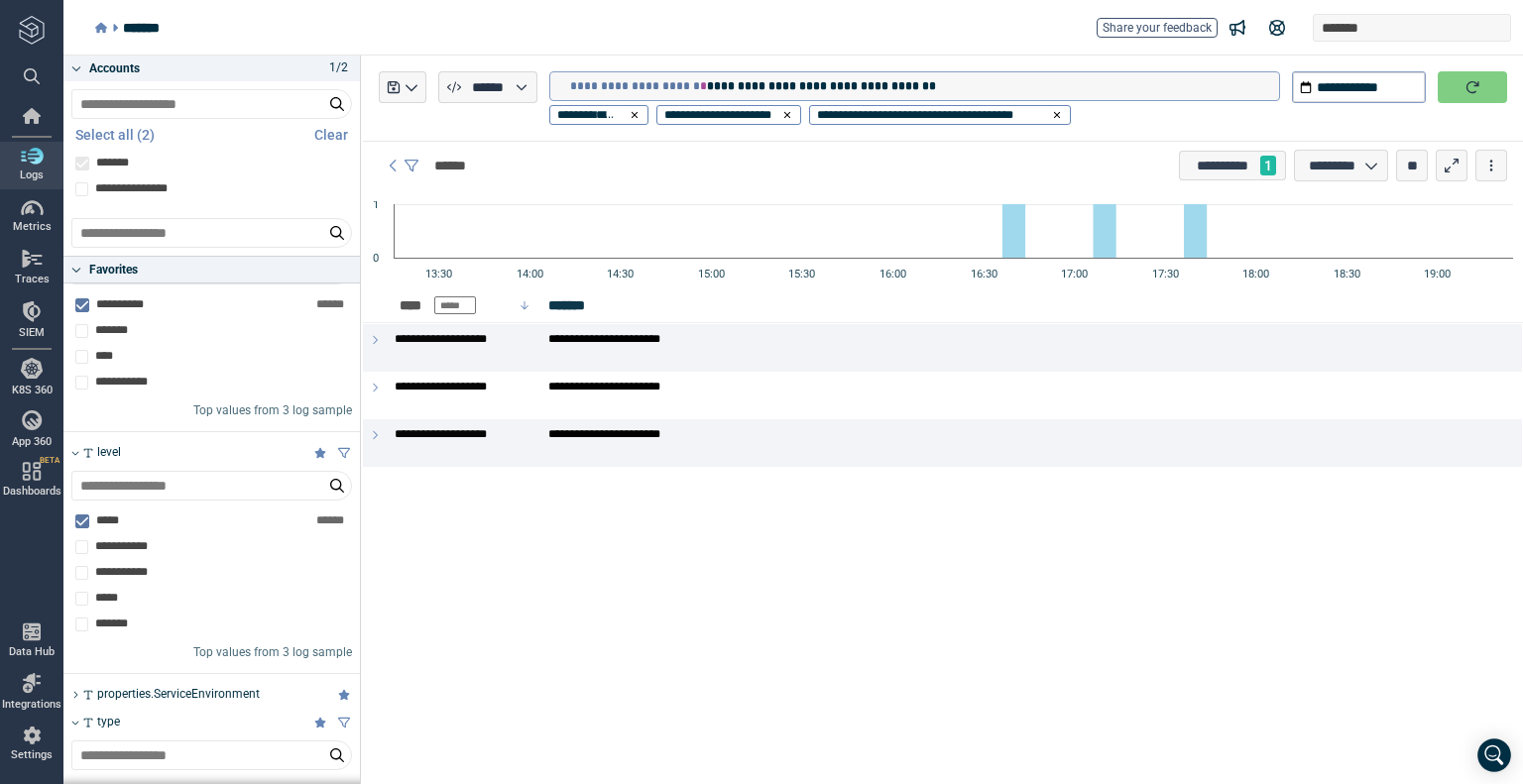 click on "**********" at bounding box center (924, 86) 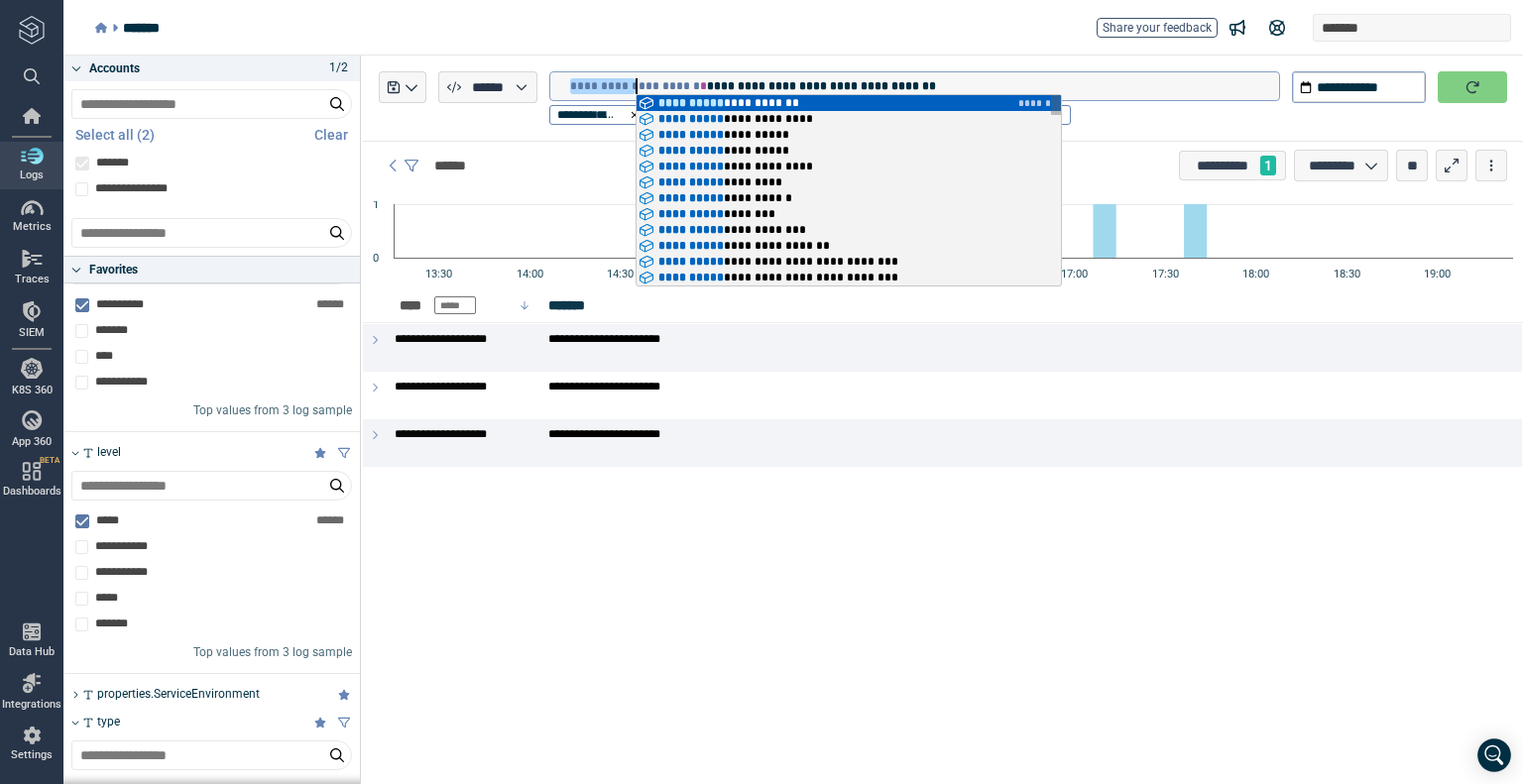 click on "**********" at bounding box center (924, 86) 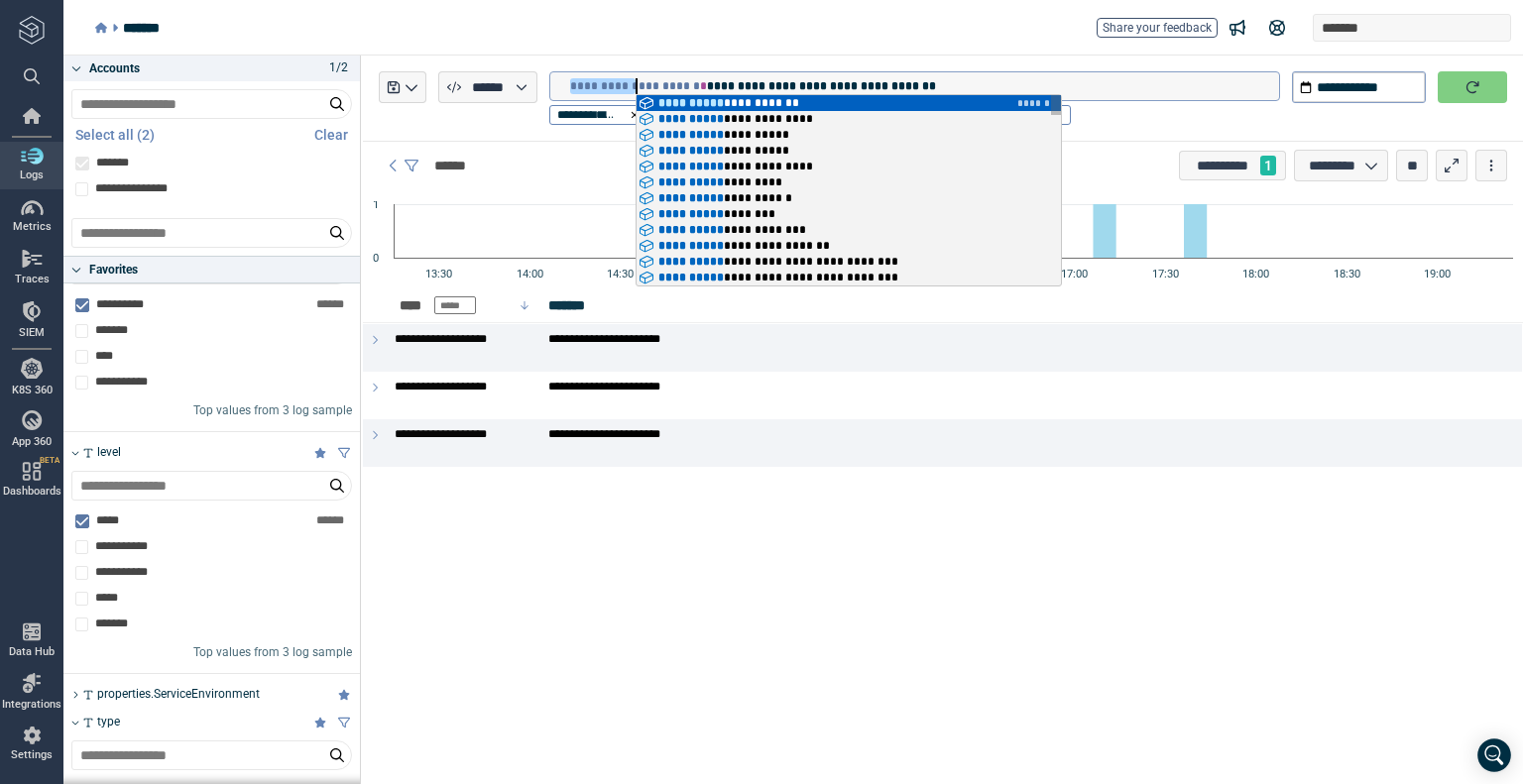 click on "**********" at bounding box center [924, 86] 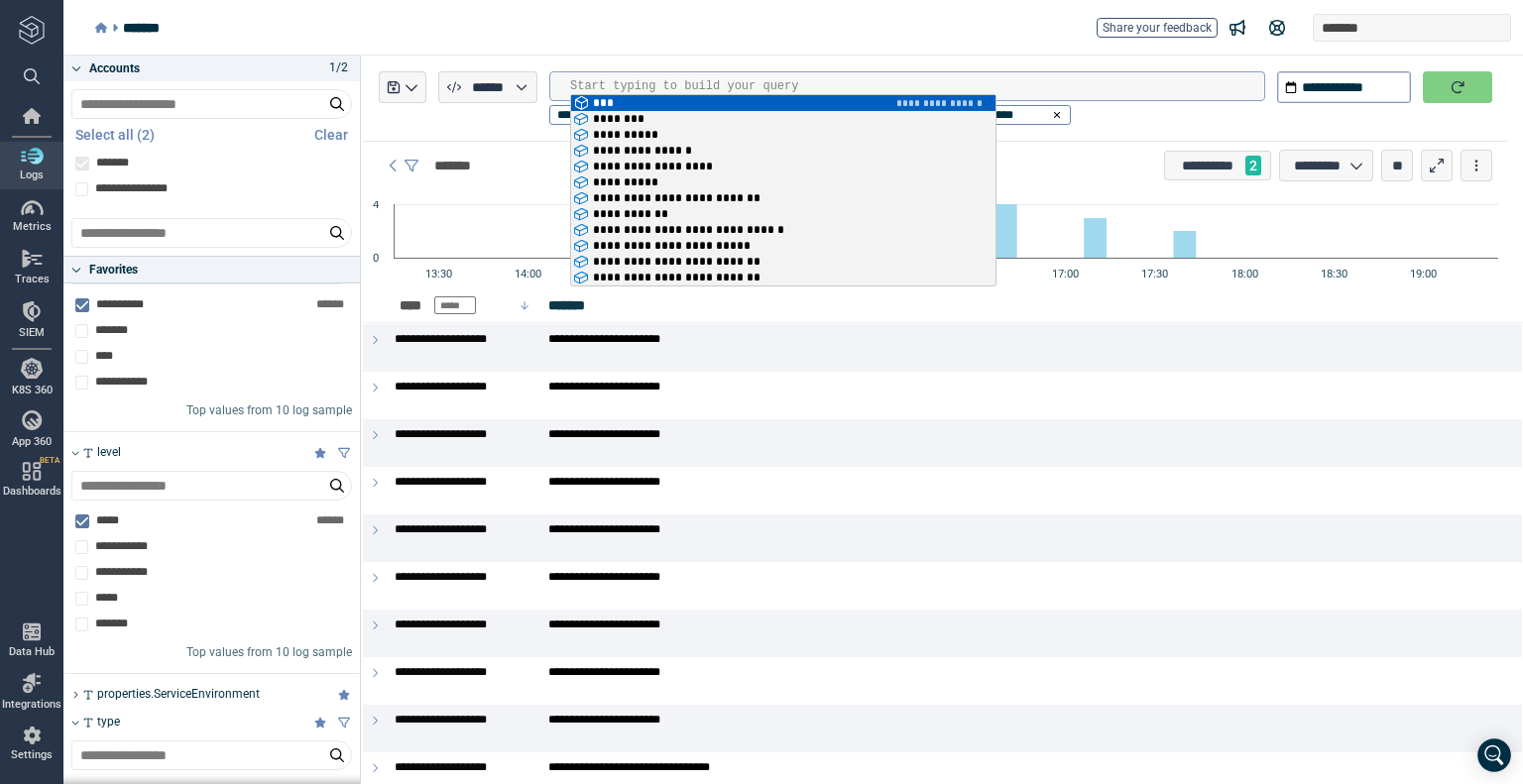 click at bounding box center (917, 86) 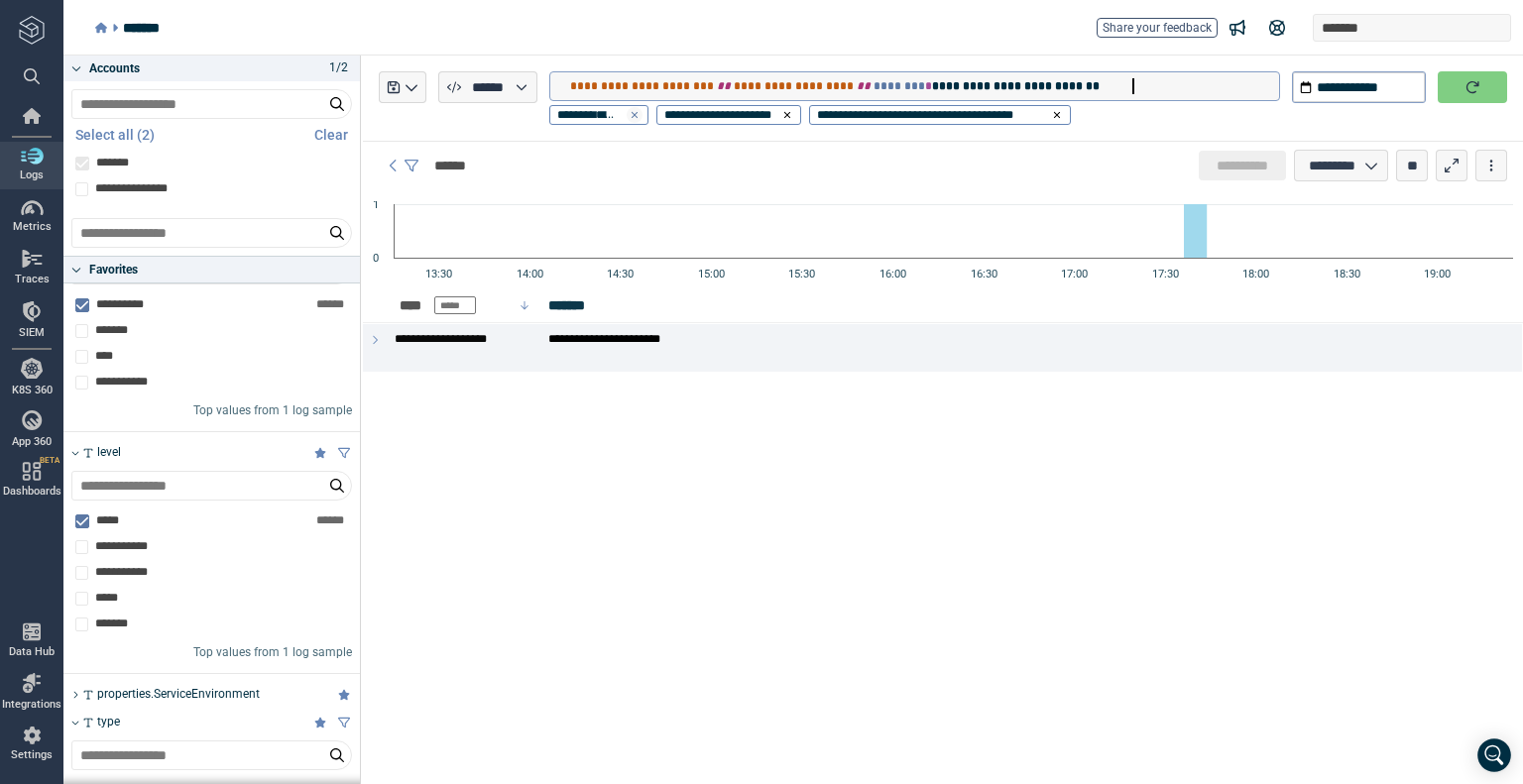 click at bounding box center (635, 115) 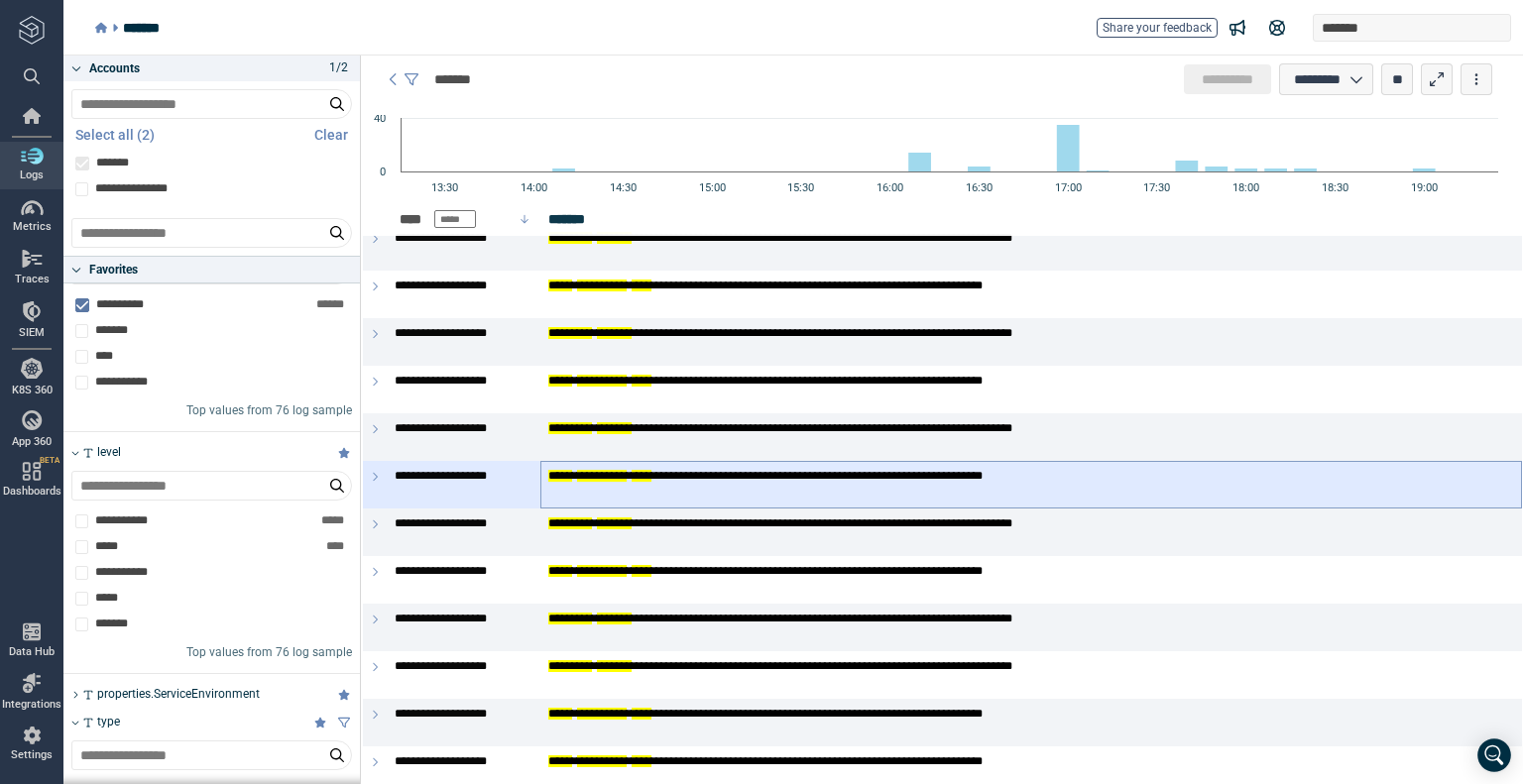 scroll, scrollTop: 0, scrollLeft: 0, axis: both 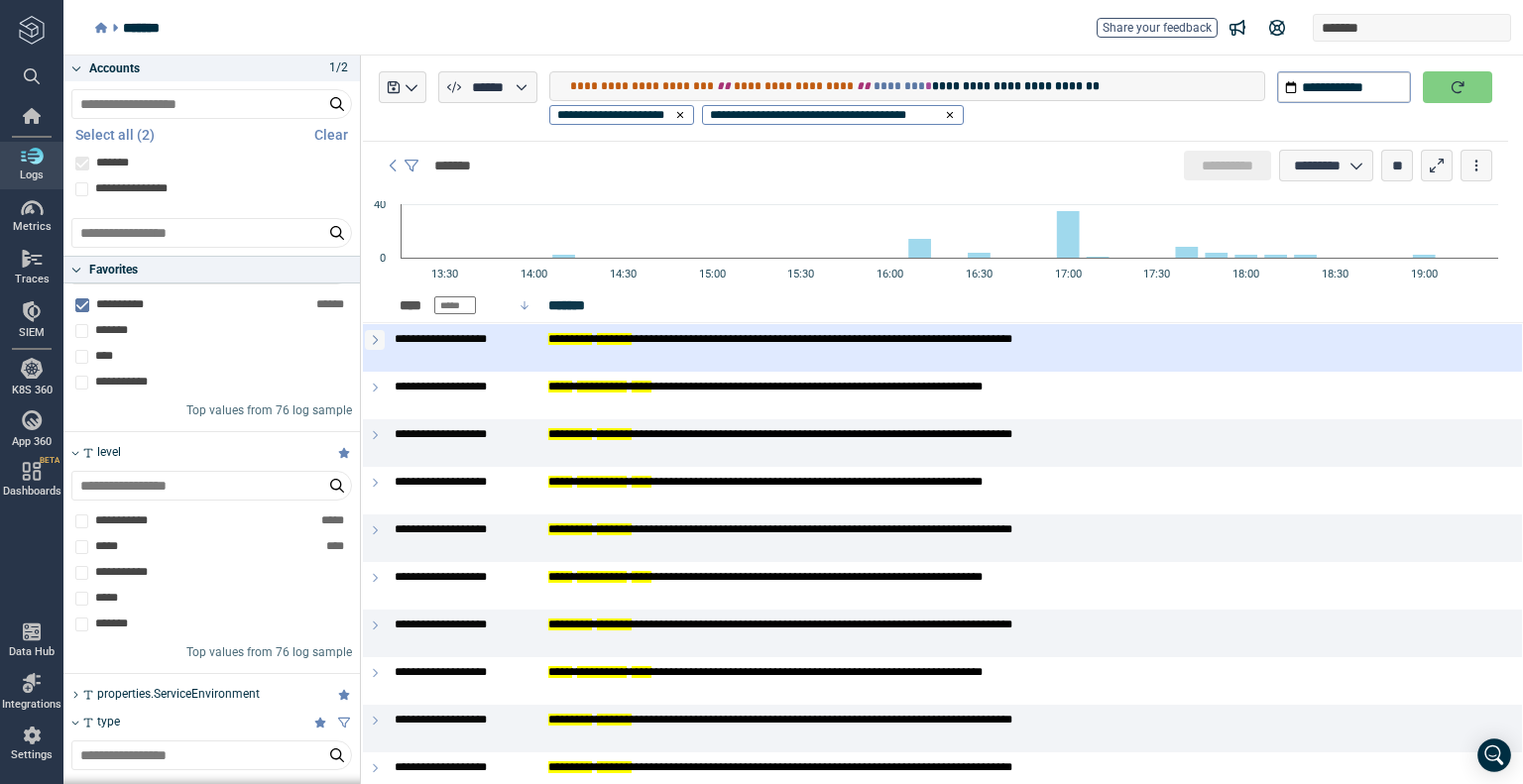 click at bounding box center [375, 340] 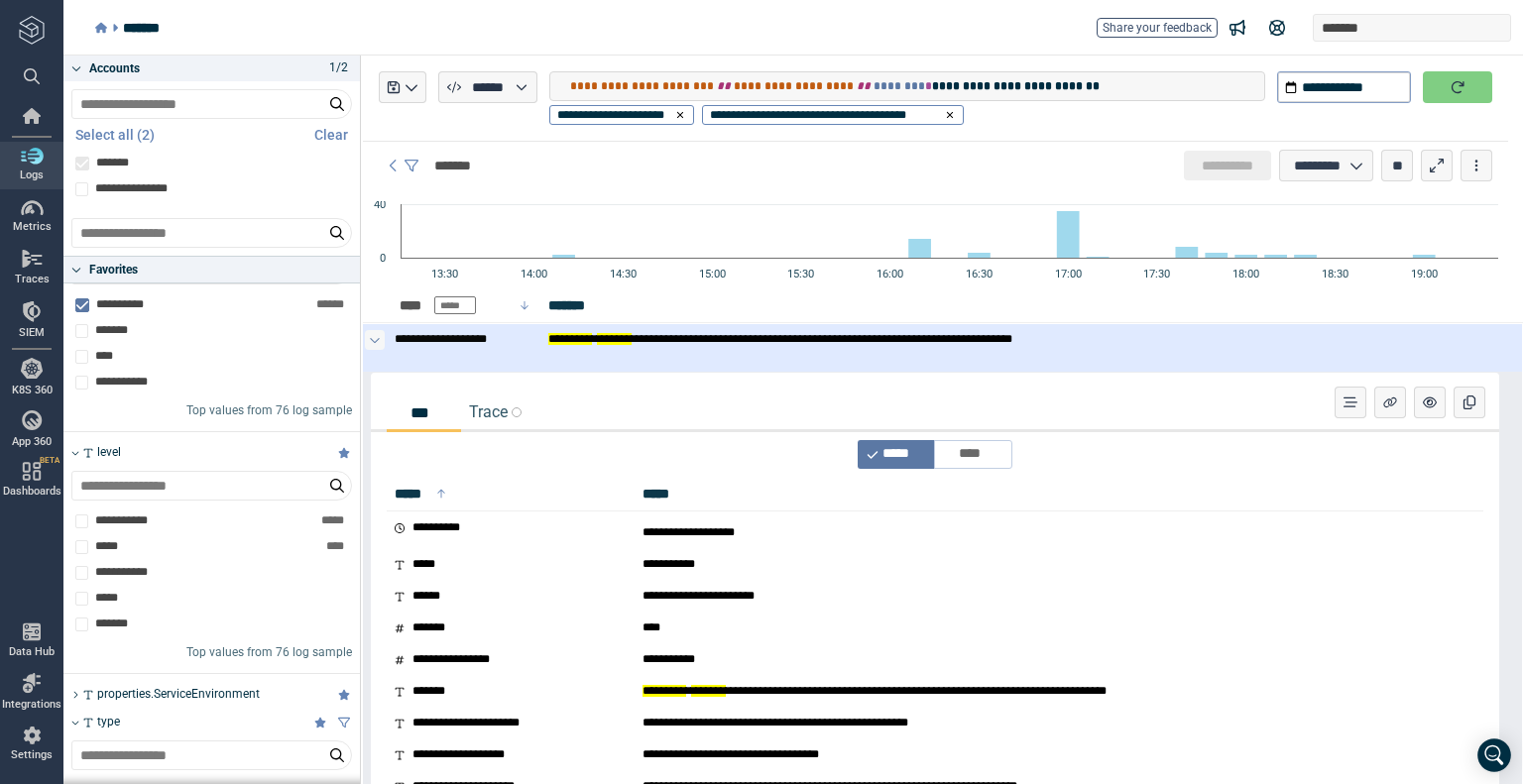 click at bounding box center (375, 340) 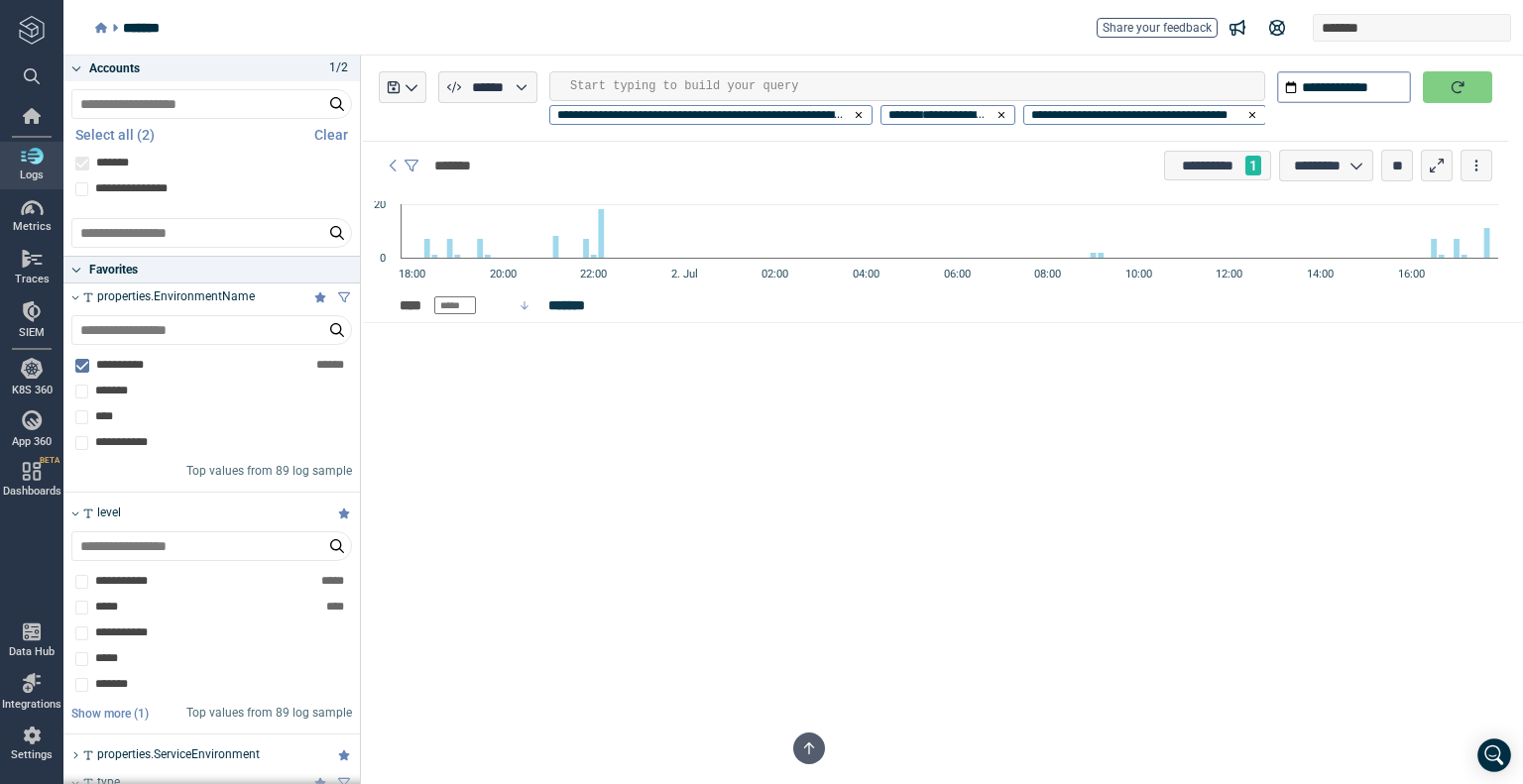 scroll, scrollTop: 0, scrollLeft: 0, axis: both 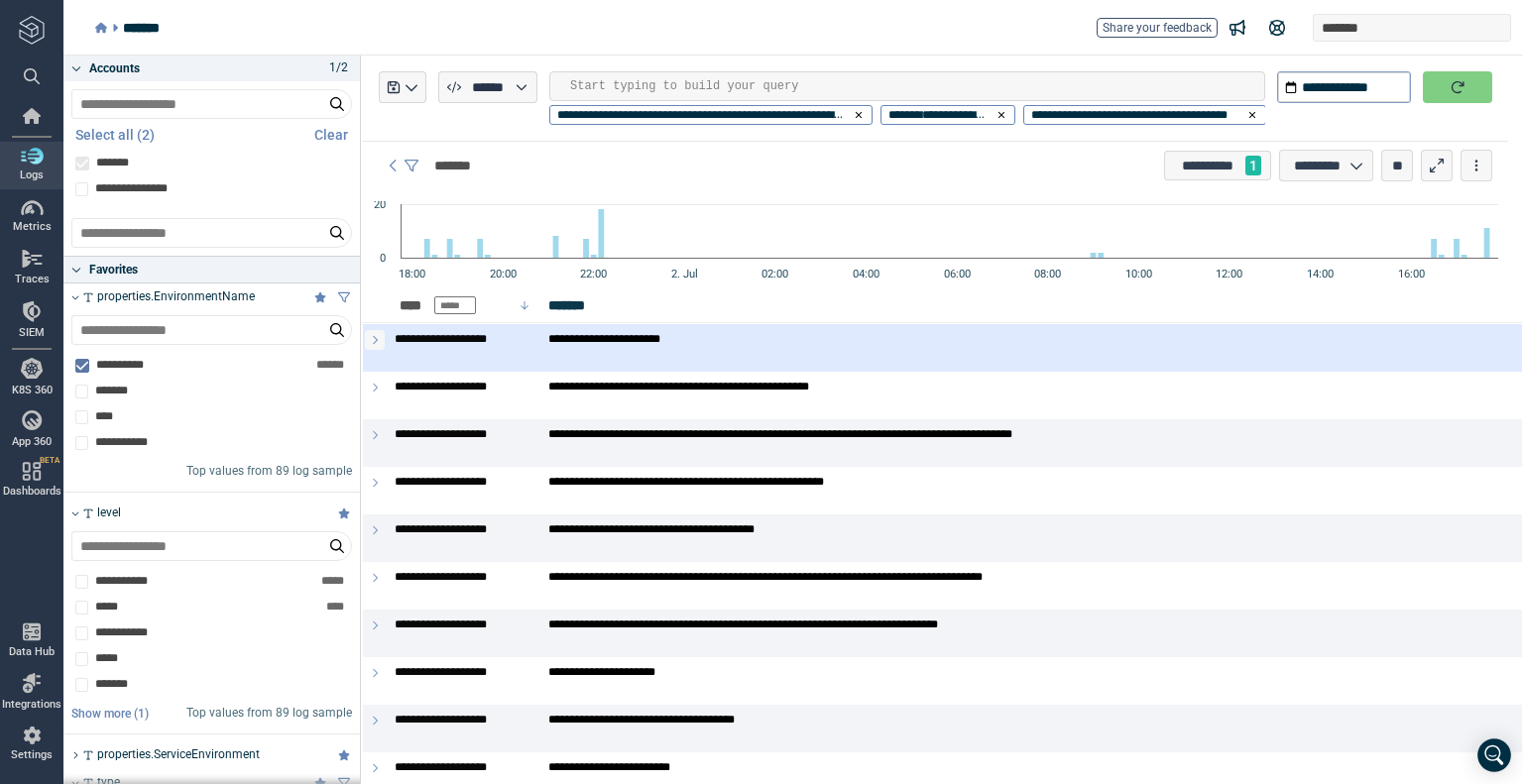 click at bounding box center [375, 340] 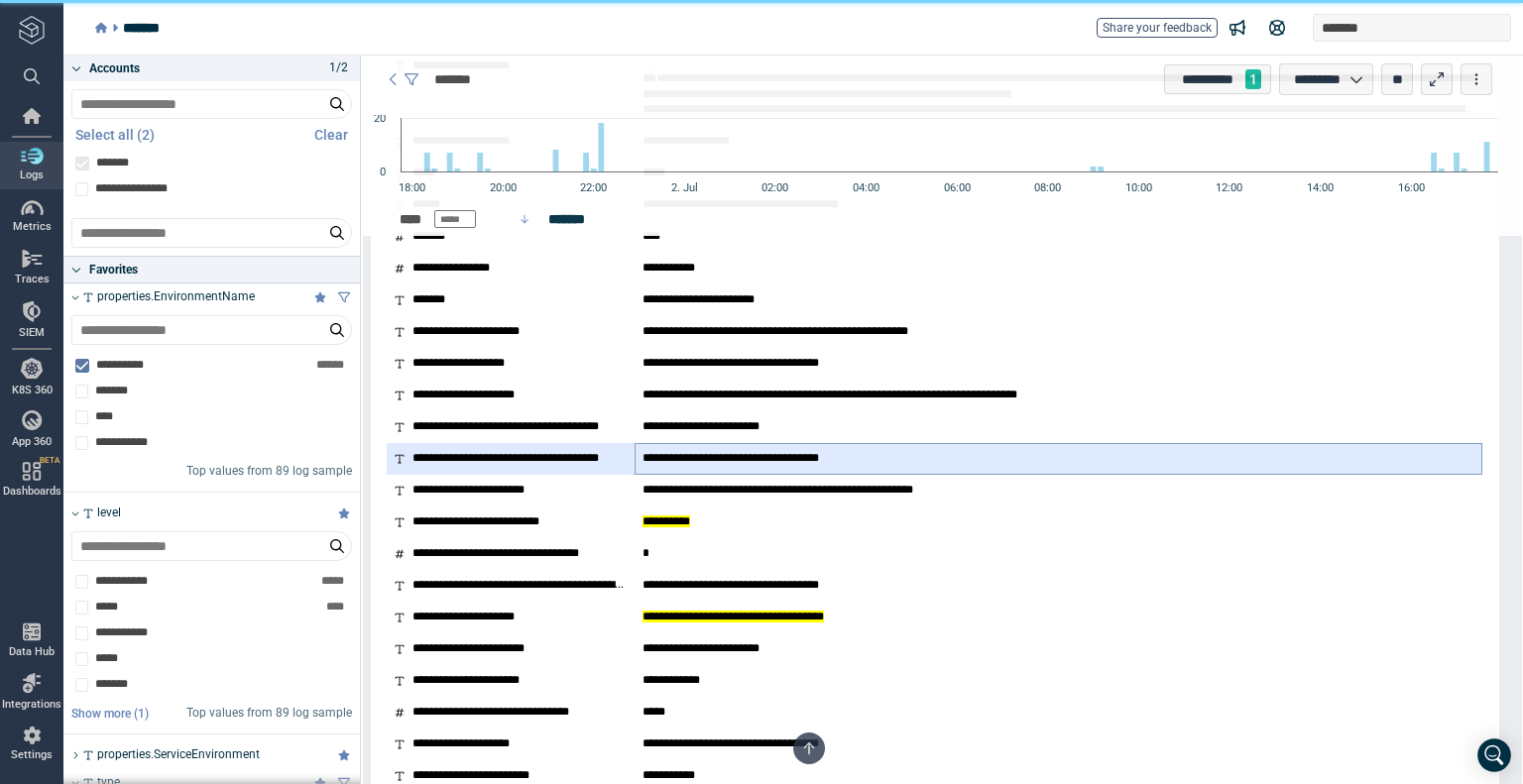 scroll, scrollTop: 991, scrollLeft: 0, axis: vertical 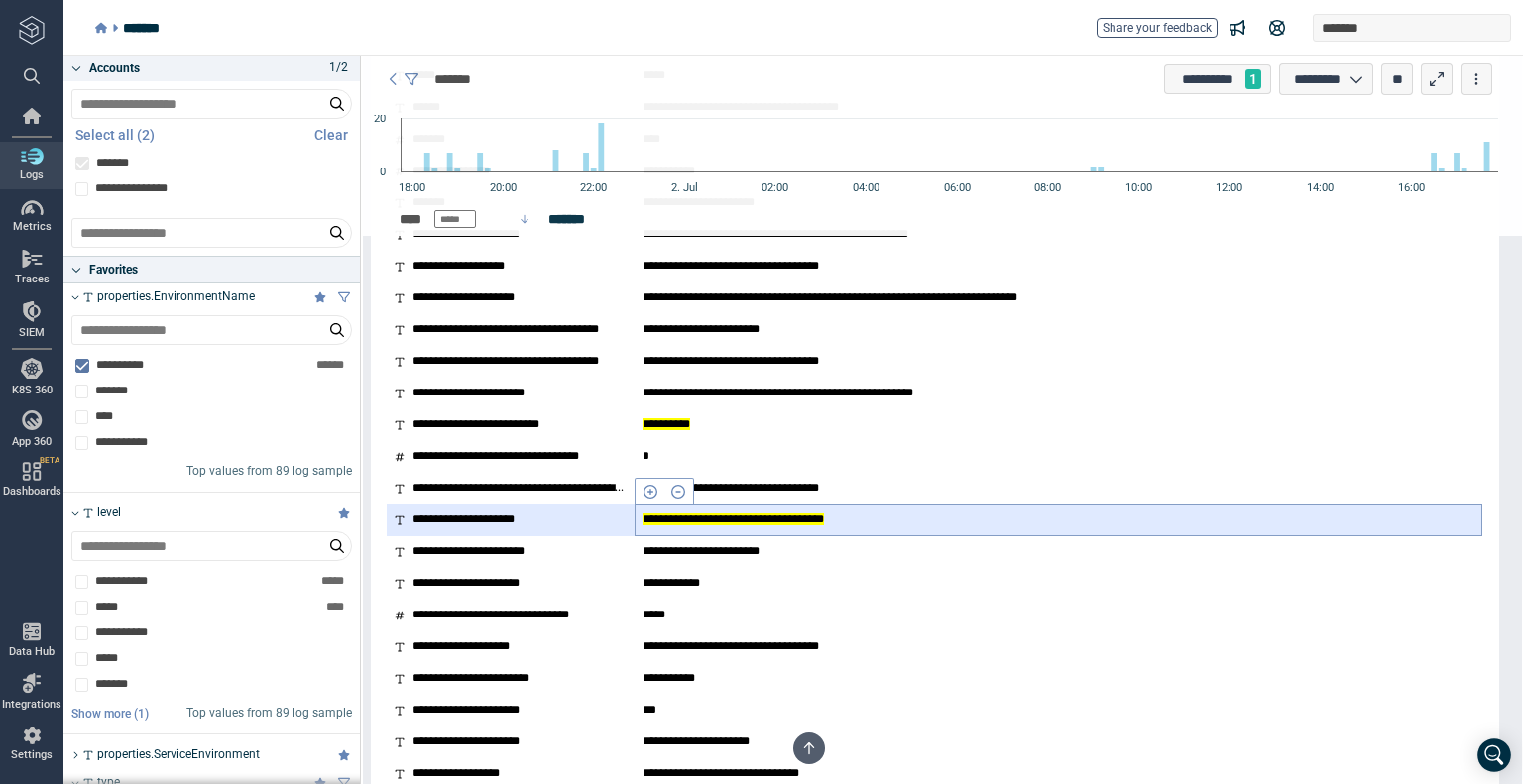 click on "**********" at bounding box center [733, 519] 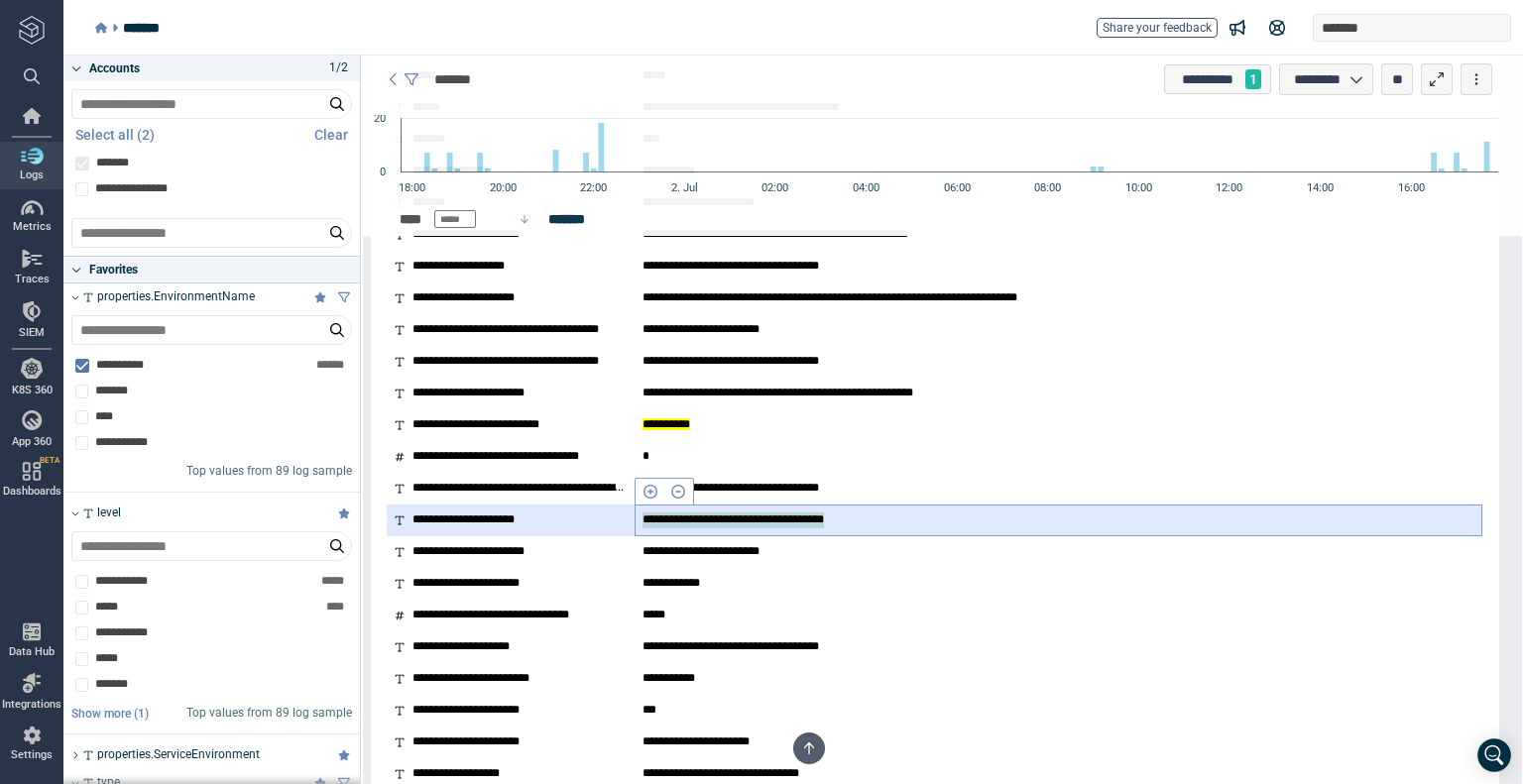 click on "**********" at bounding box center [733, 519] 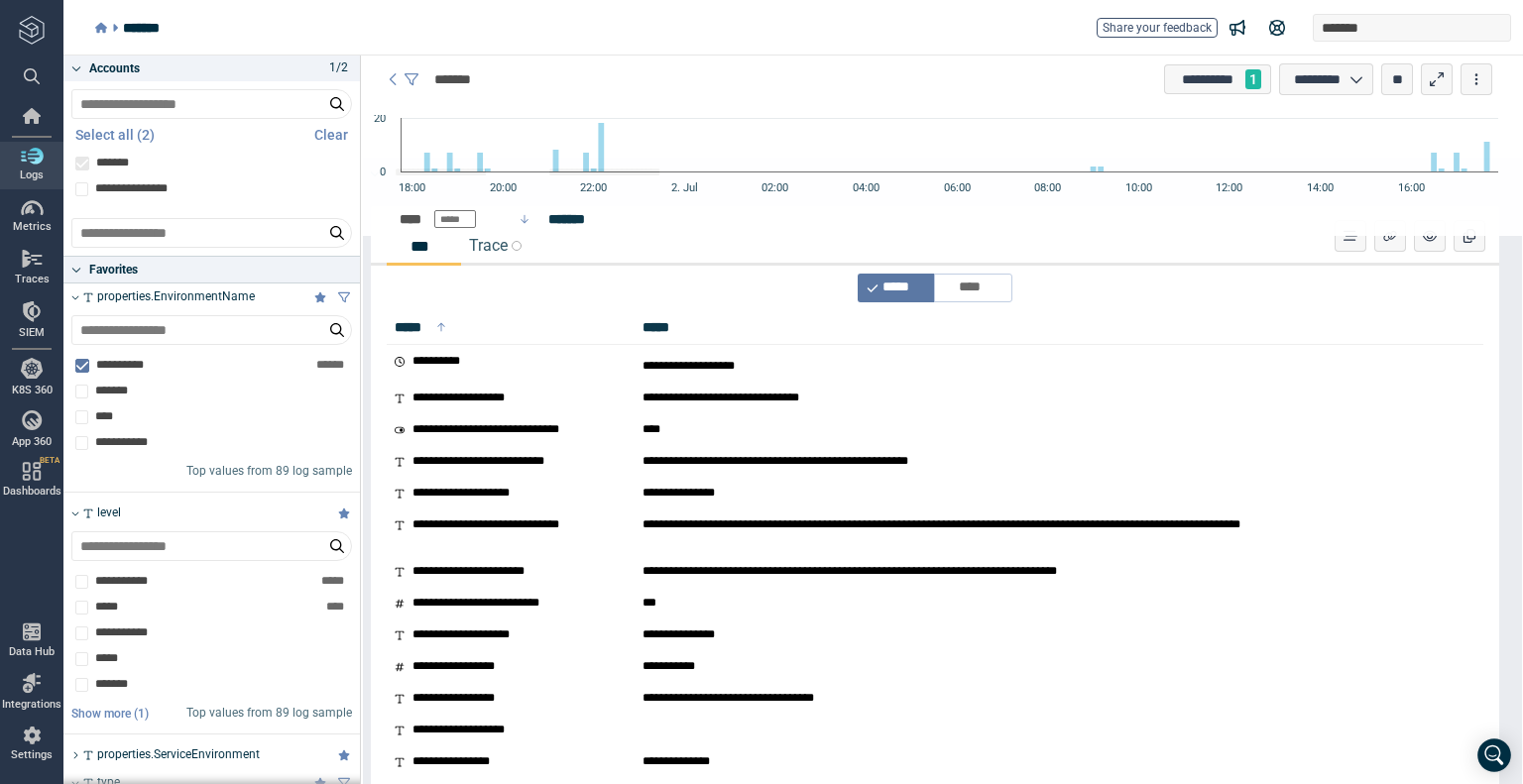 scroll, scrollTop: 0, scrollLeft: 0, axis: both 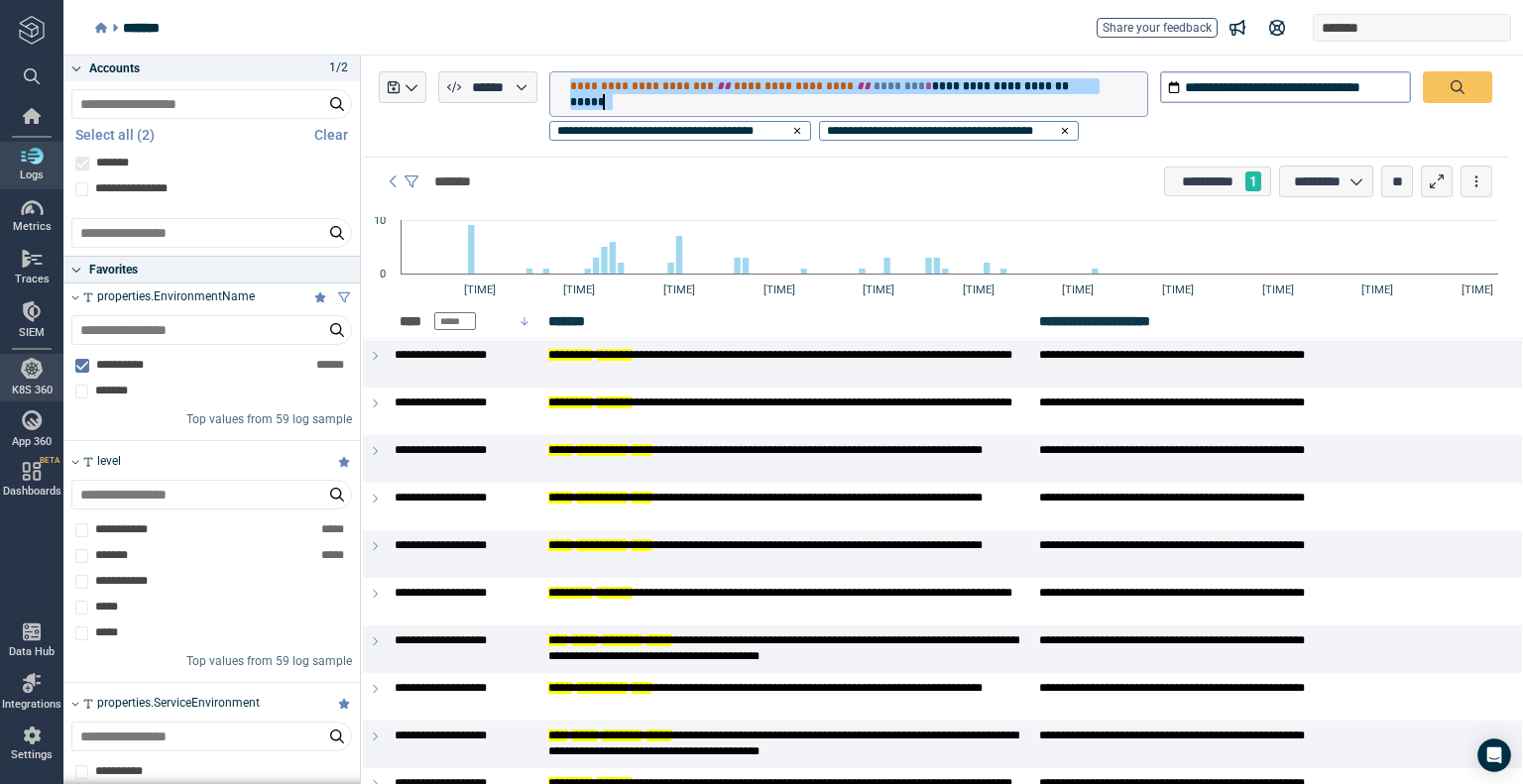 drag, startPoint x: 571, startPoint y: 83, endPoint x: 645, endPoint y: 102, distance: 76.40026 